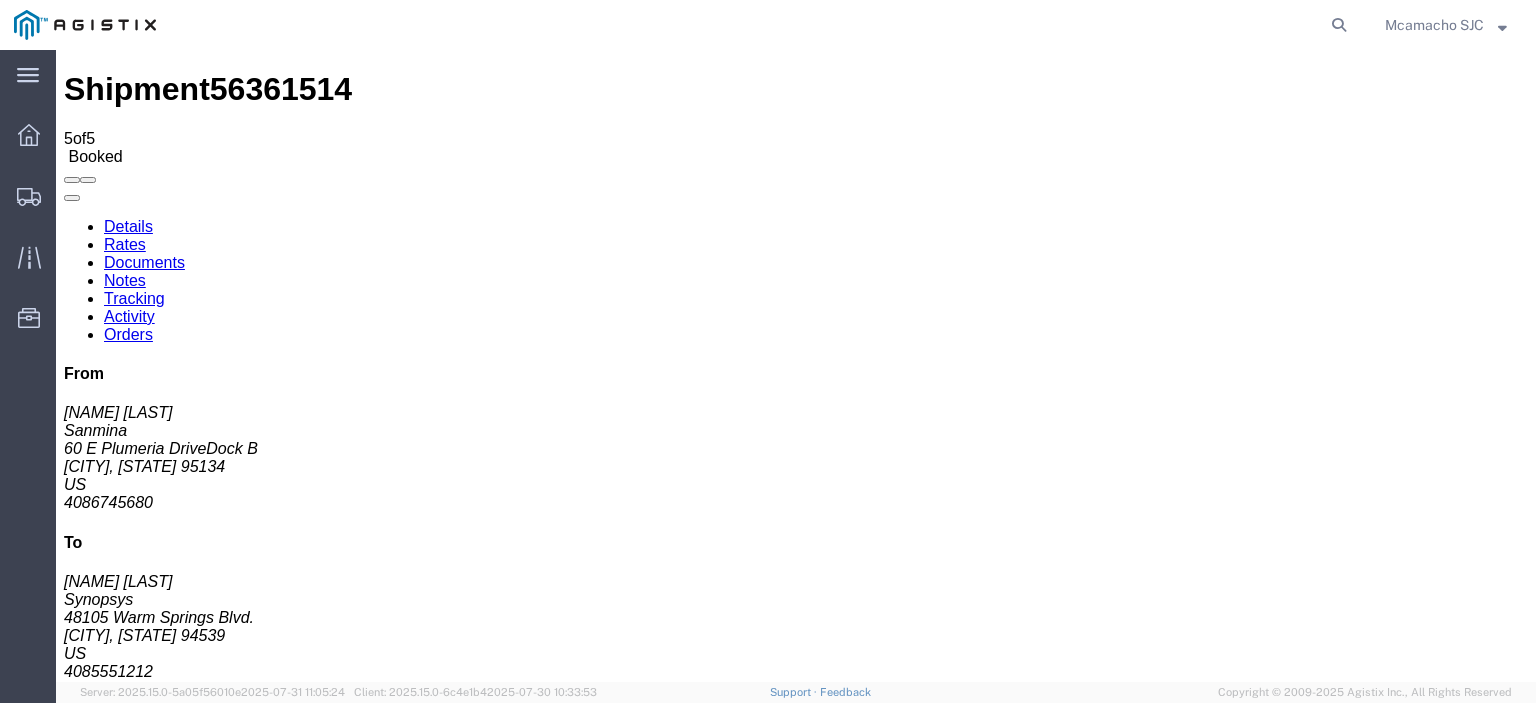 scroll, scrollTop: 0, scrollLeft: 0, axis: both 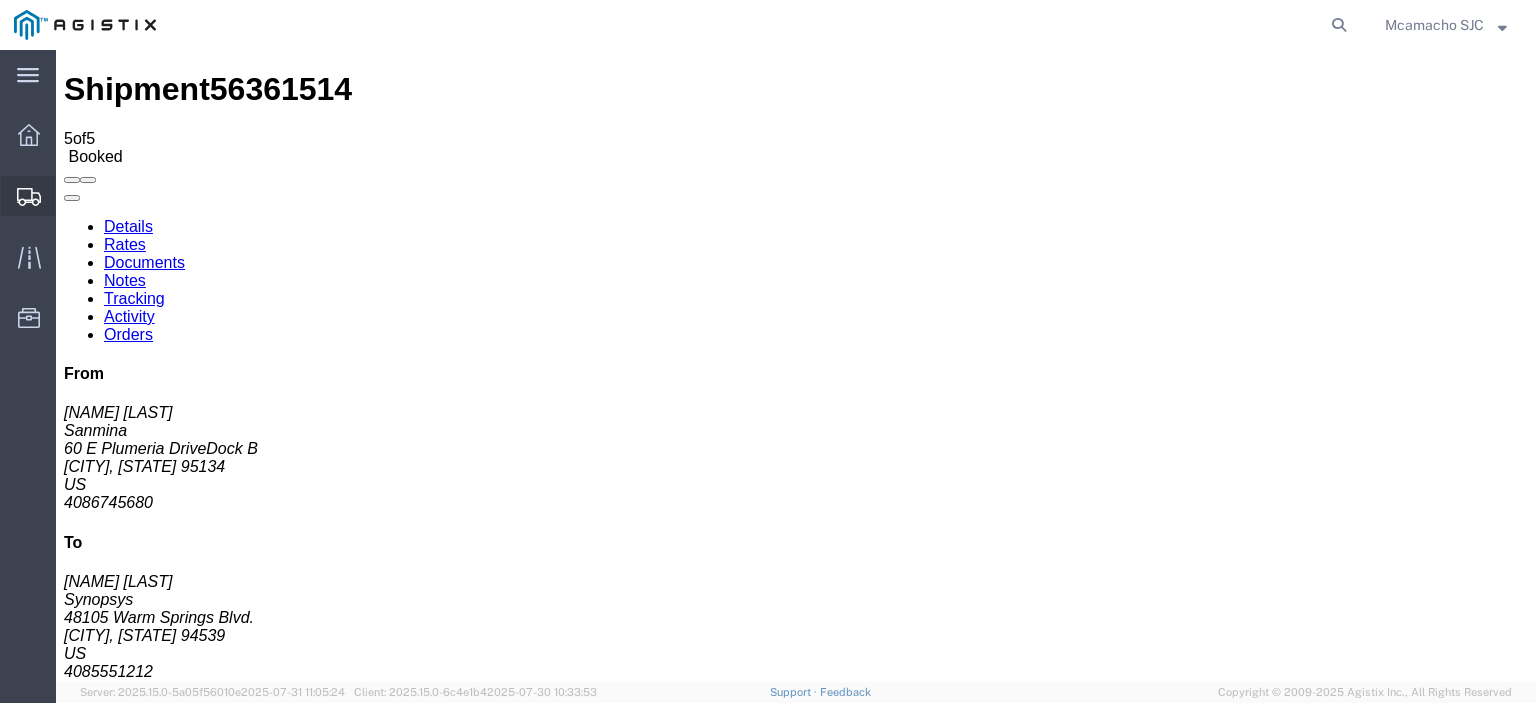 click on "Shipments" 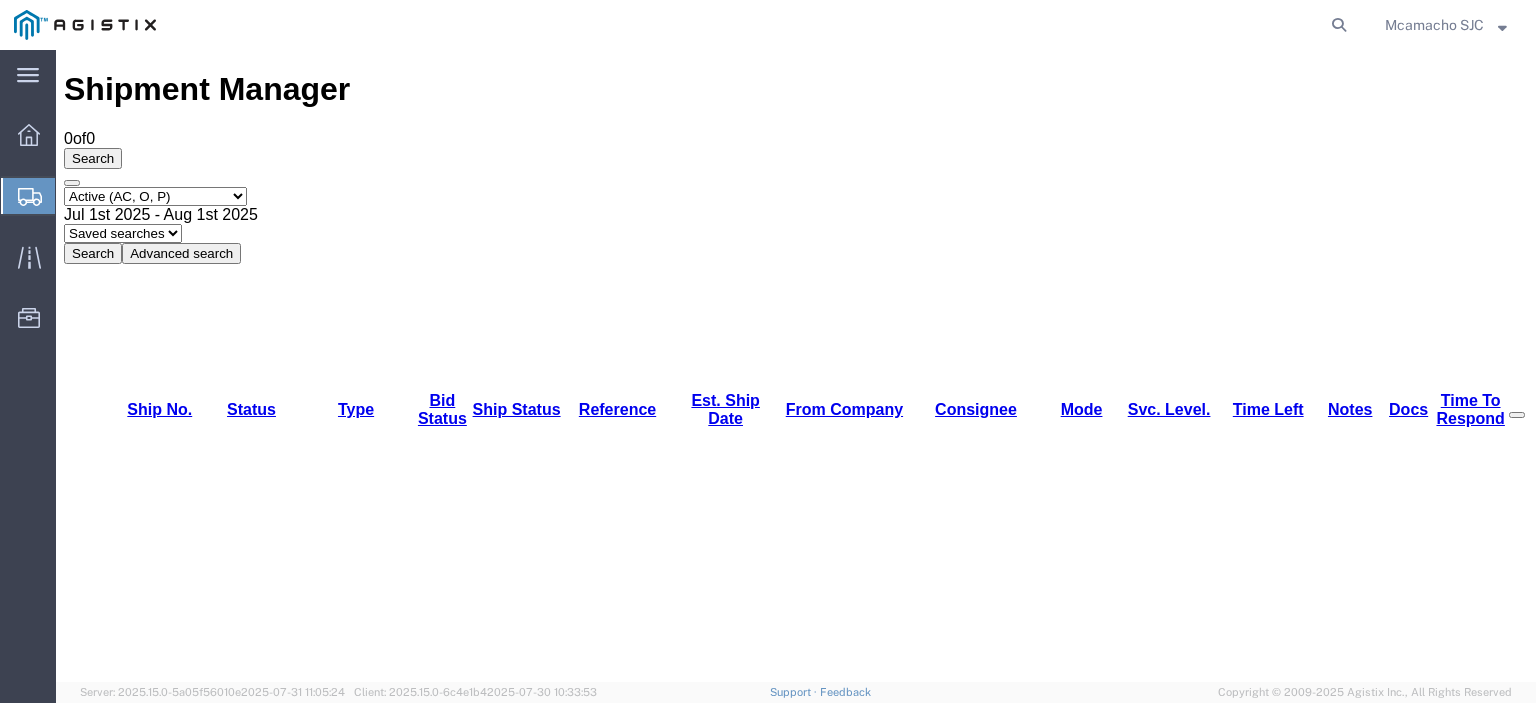 click on "Select status
Active (AC, O, P) All Approved Awaiting Confirmation (AC) Booked Canceled Closed Delivered Denied Expired Ignored Lost On Hold Open (O) Partial Delivery Pending (P) Shipped Withdrawn" at bounding box center (155, 196) 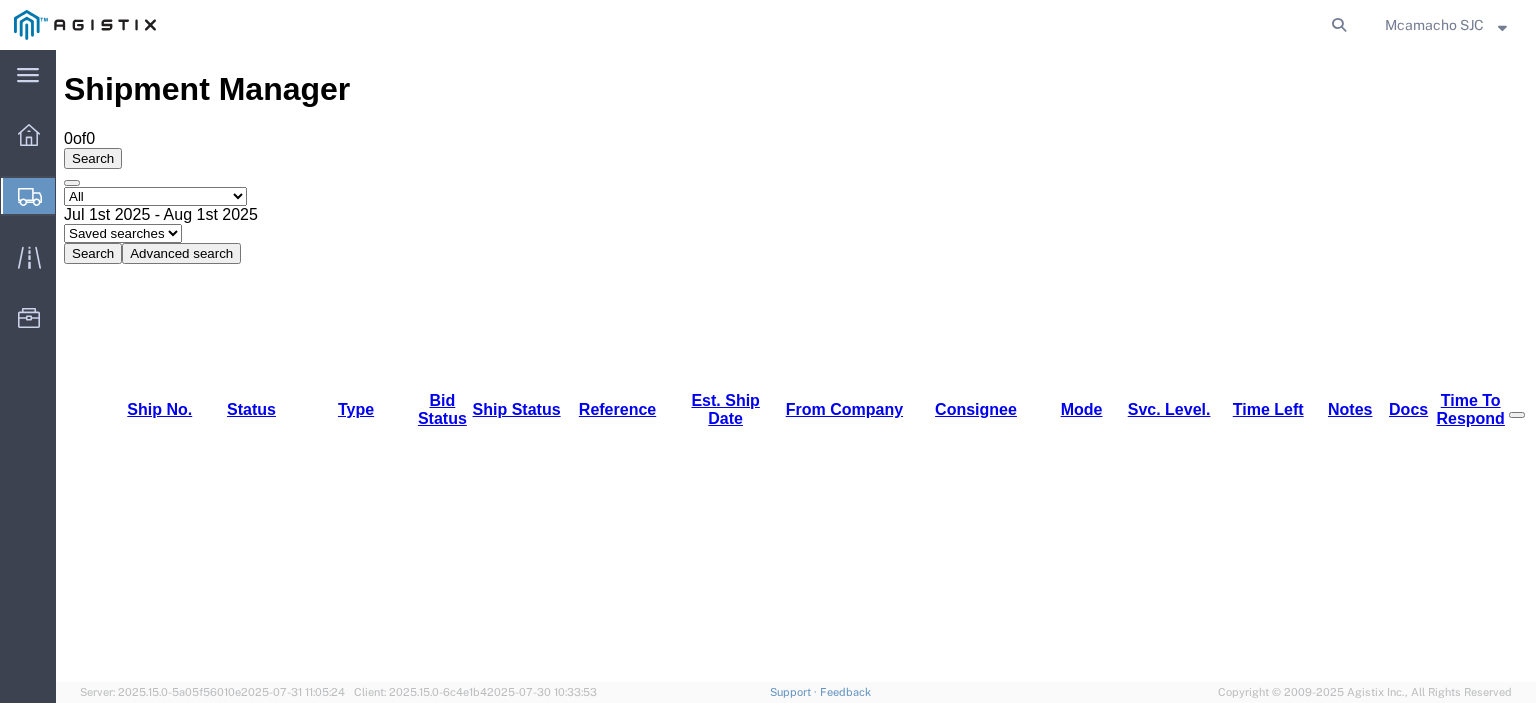click on "Select status
Active (AC, O, P) All Approved Awaiting Confirmation (AC) Booked Canceled Closed Delivered Denied Expired Ignored Lost On Hold Open (O) Partial Delivery Pending (P) Shipped Withdrawn" at bounding box center [155, 196] 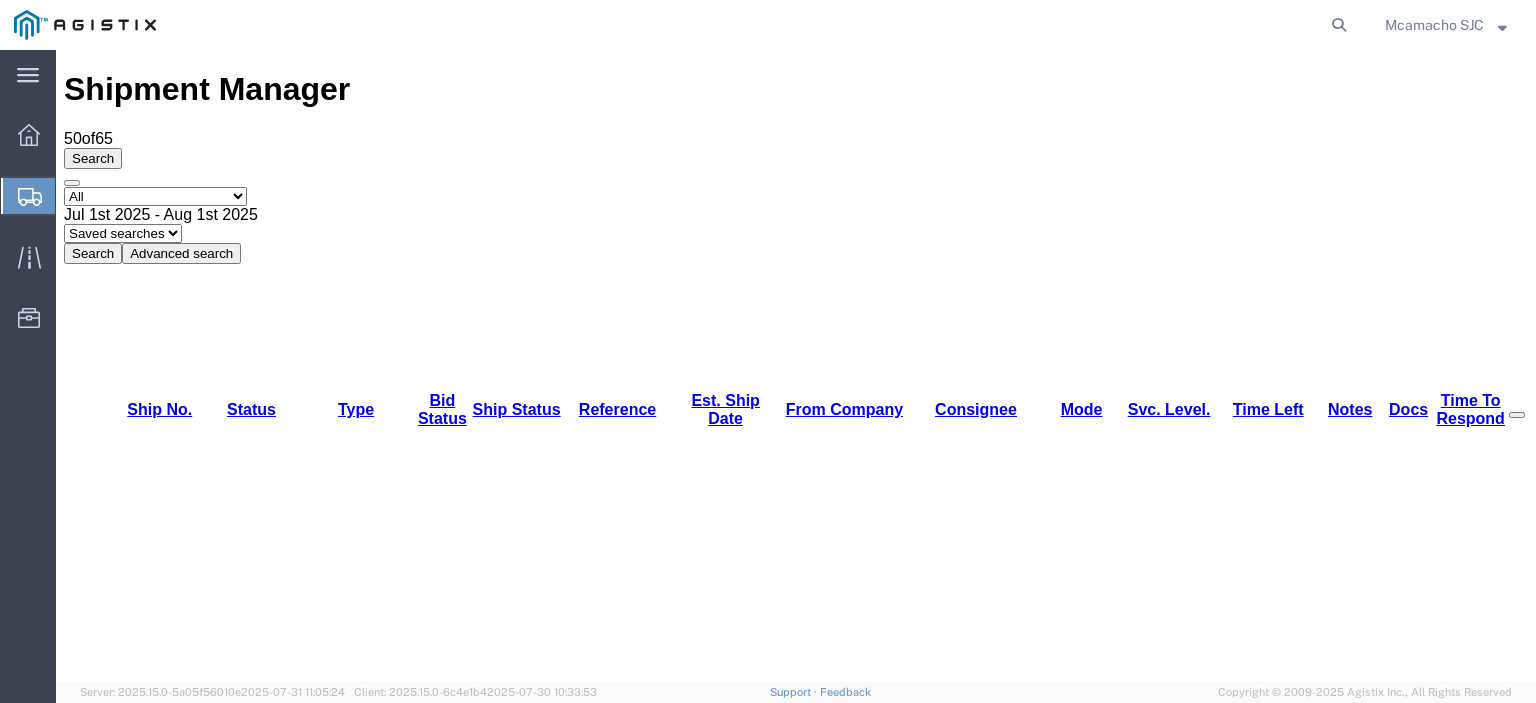 click on "Est. Ship Date" at bounding box center (725, 409) 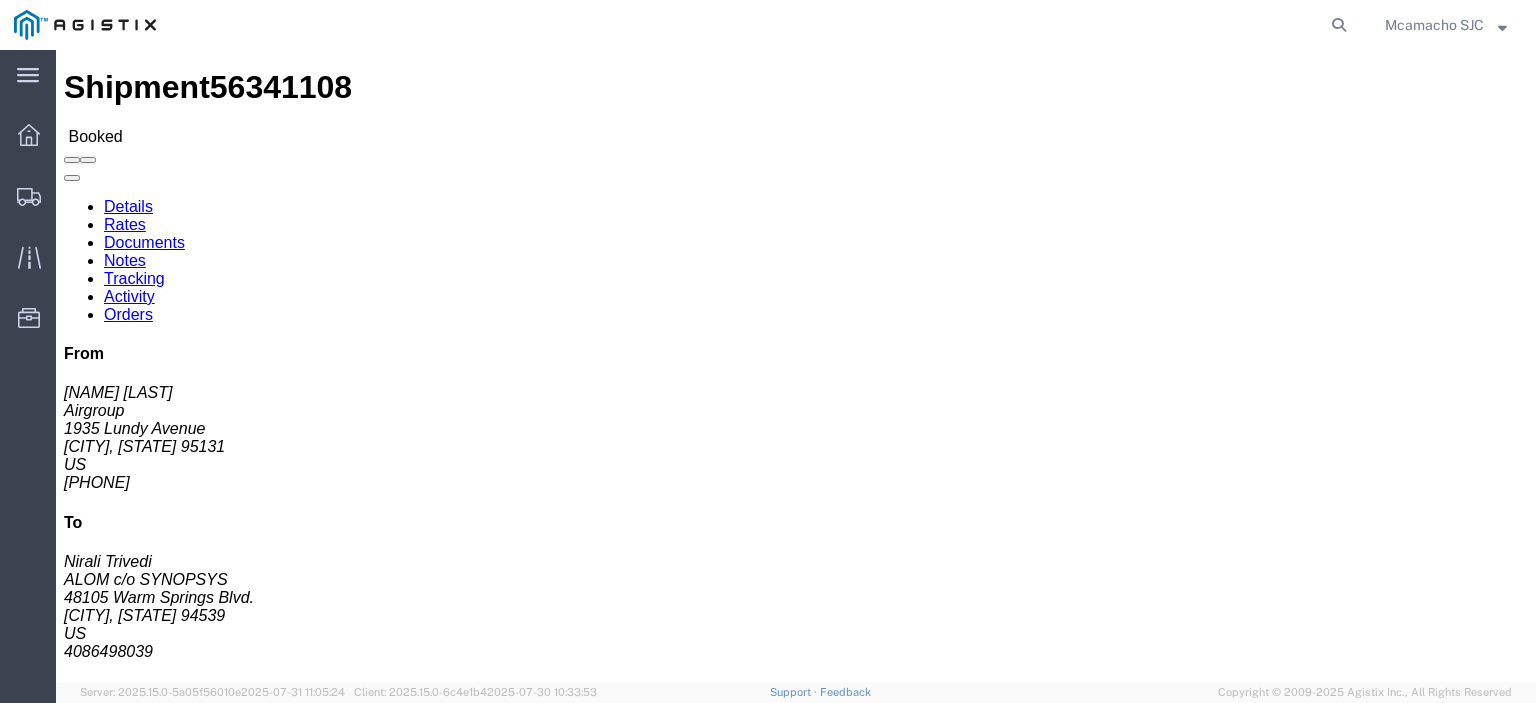 scroll, scrollTop: 0, scrollLeft: 0, axis: both 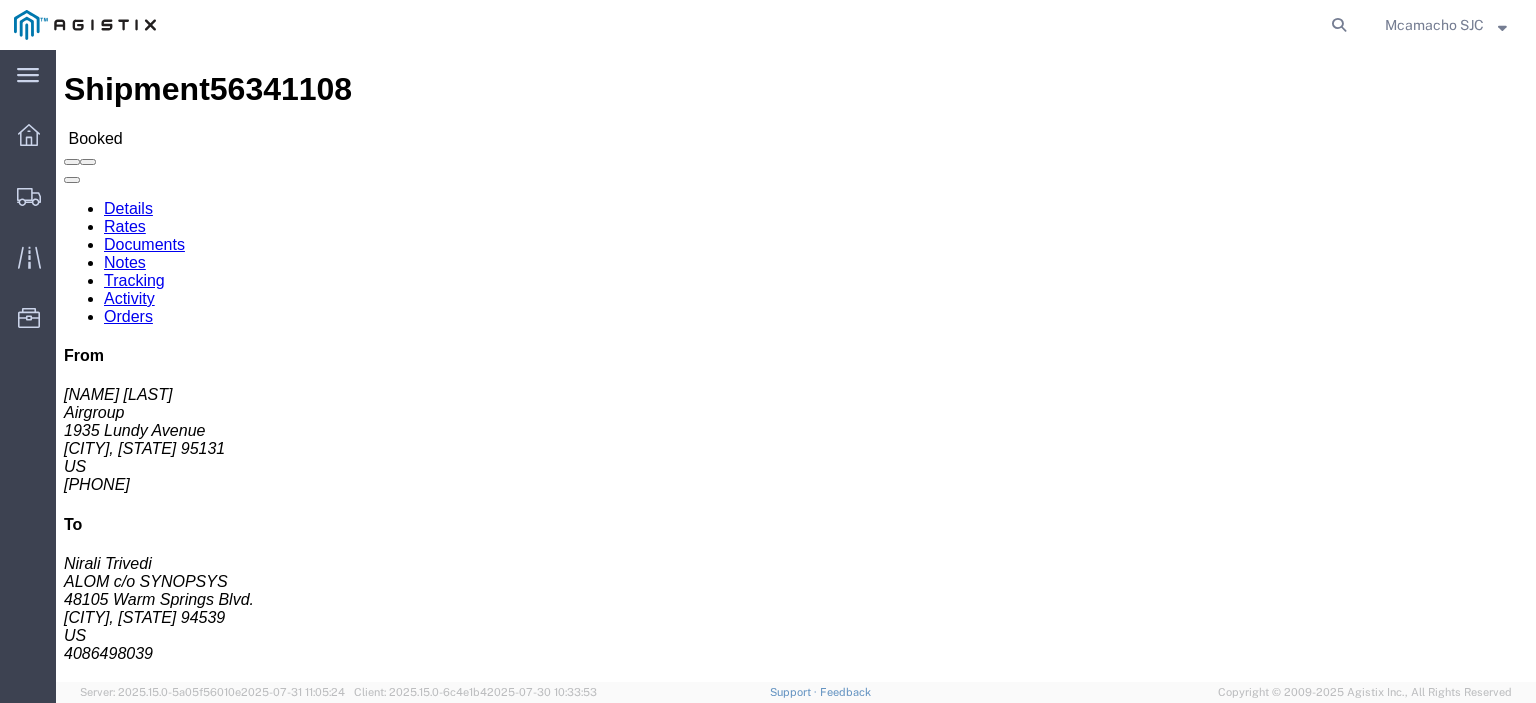 click on "Documents" 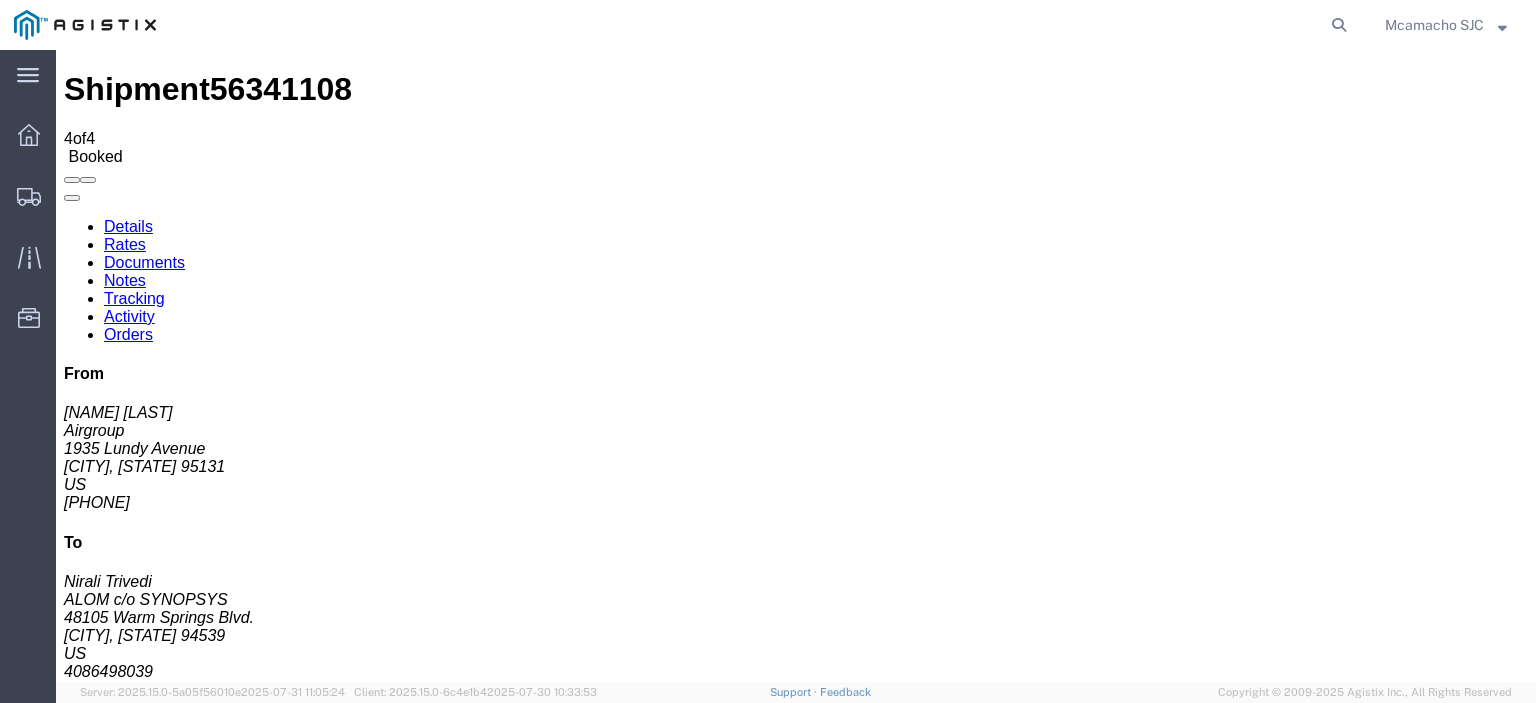 click on "Bill Of Lading" at bounding box center [1348, 1656] 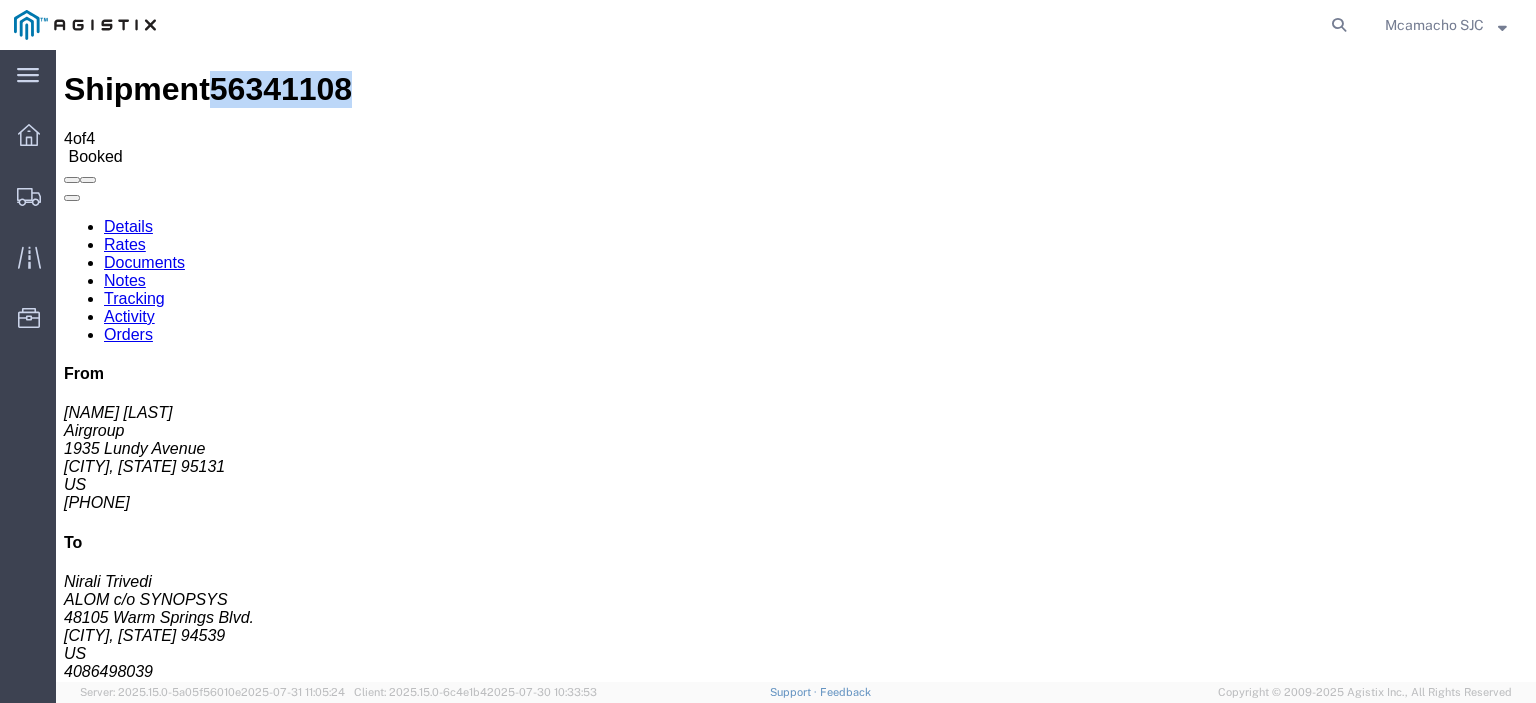 drag, startPoint x: 292, startPoint y: 71, endPoint x: 187, endPoint y: 72, distance: 105.00476 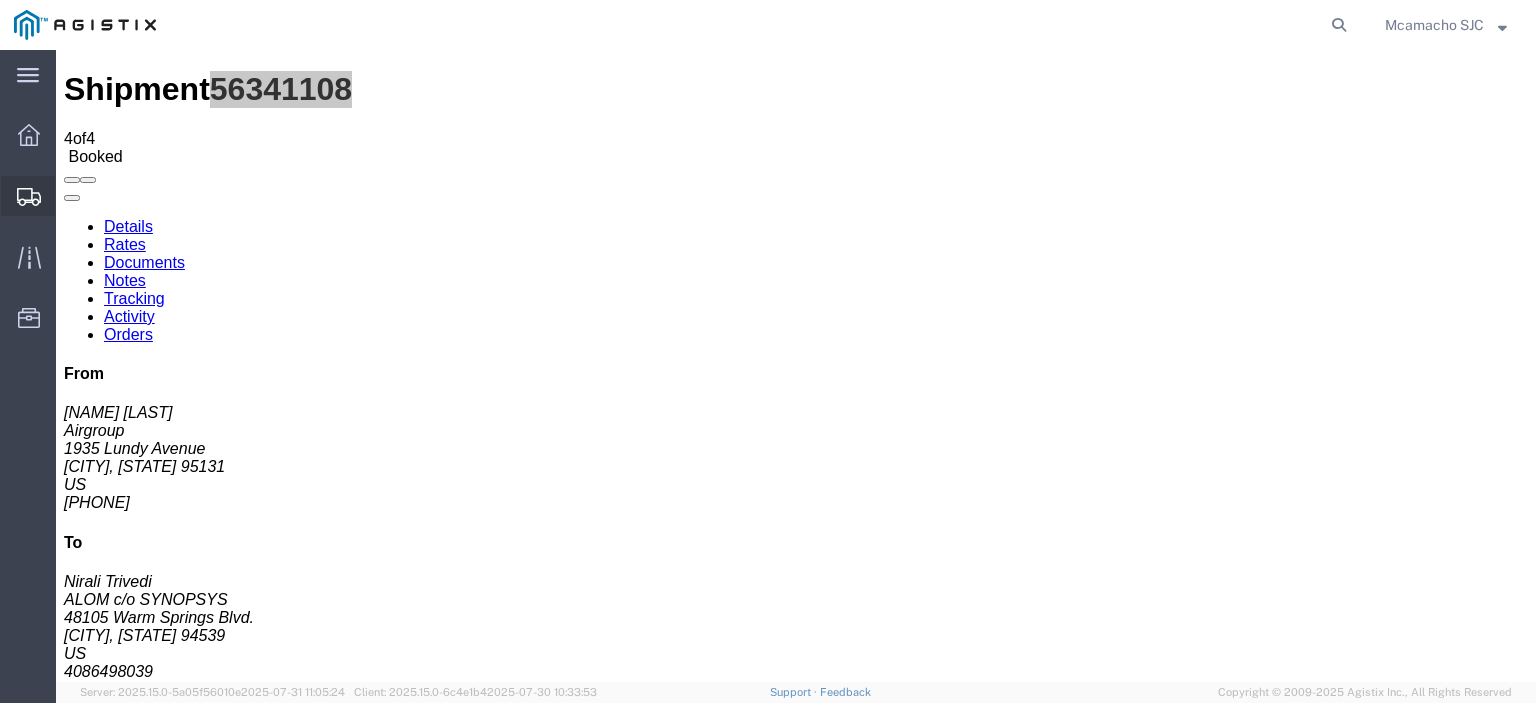 click on "Shipments" 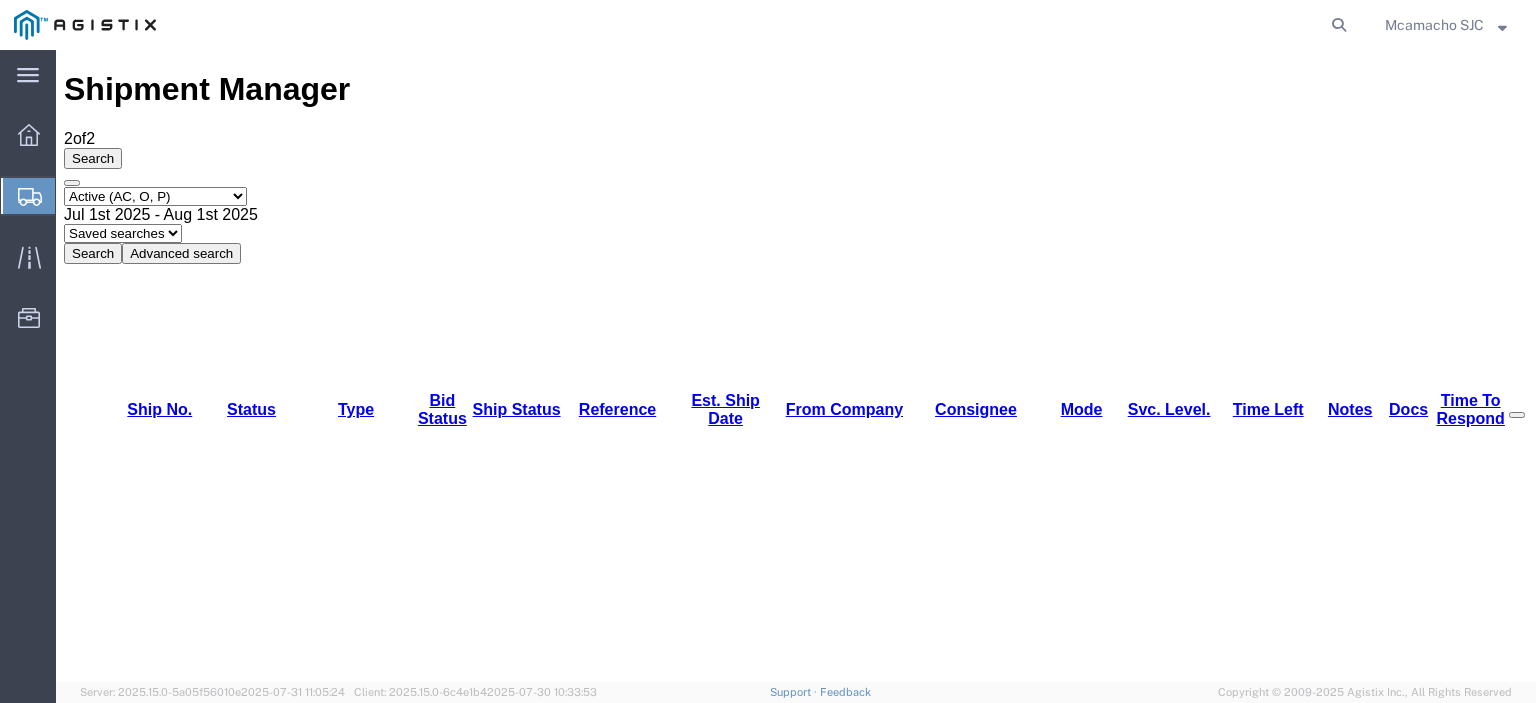 click on "56377159" at bounding box center (141, 1360) 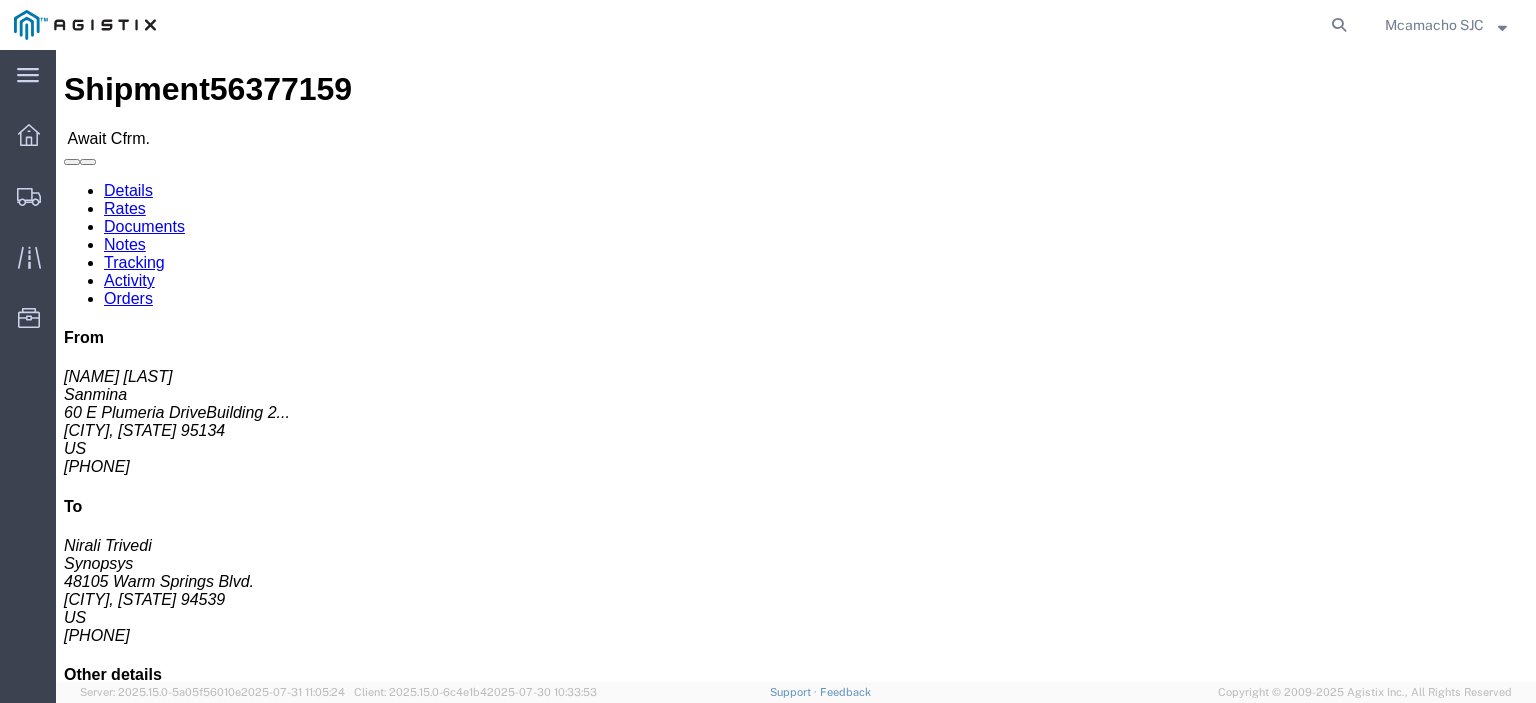 click on "Confirm" 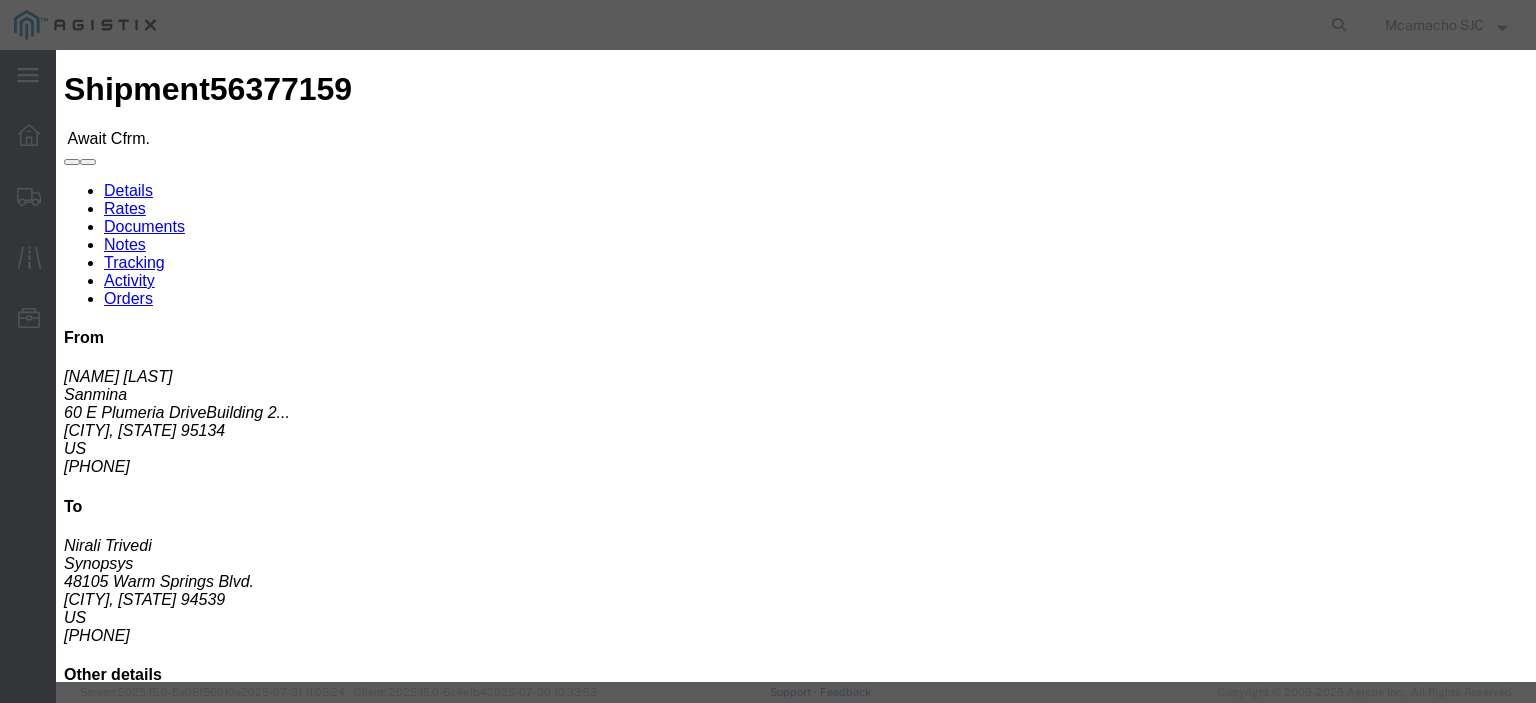 click 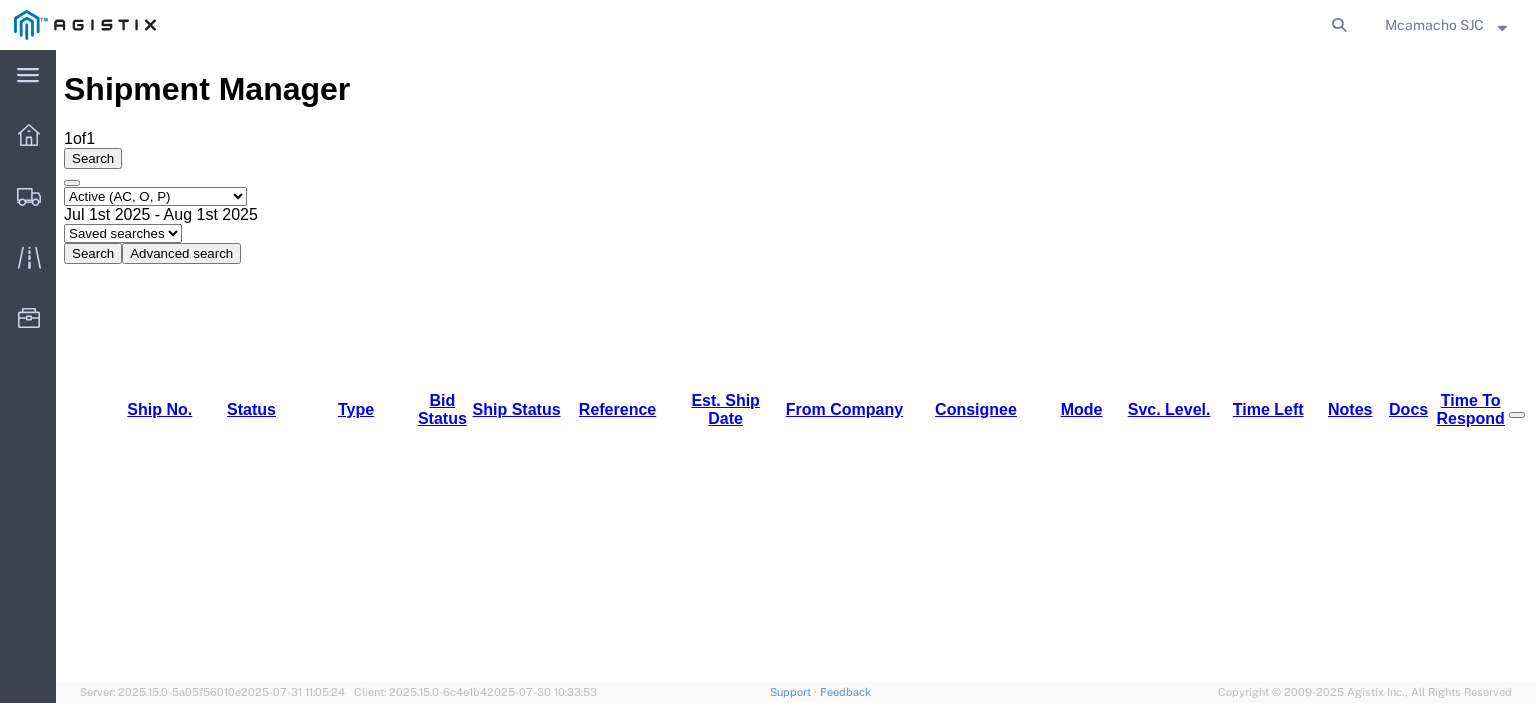click on "Select status
Active (AC, O, P) All Approved Awaiting Confirmation (AC) Booked Canceled Closed Delivered Denied Expired Ignored Lost On Hold Open (O) Partial Delivery Pending (P) Shipped Withdrawn" at bounding box center [155, 196] 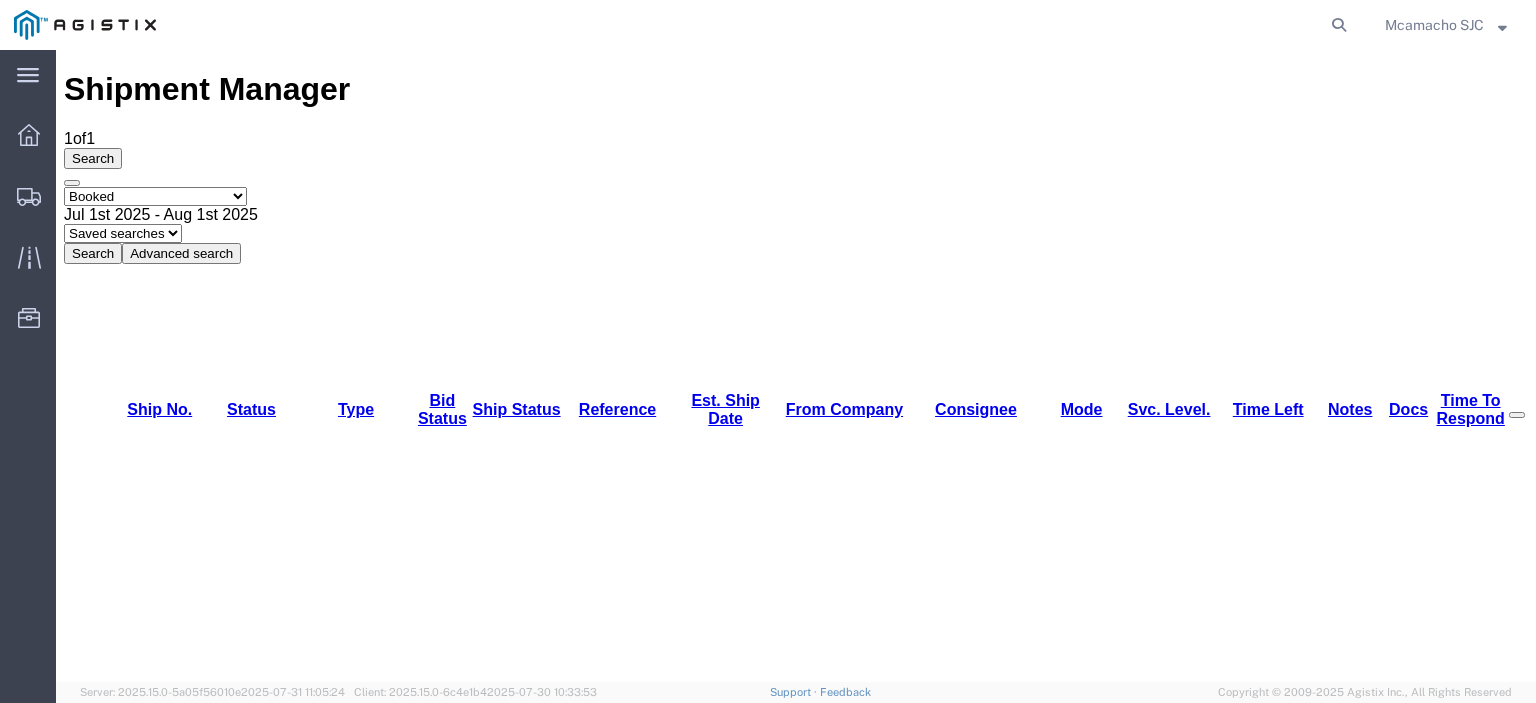 click on "Select status
Active (AC, O, P) All Approved Awaiting Confirmation (AC) Booked Canceled Closed Delivered Denied Expired Ignored Lost On Hold Open (O) Partial Delivery Pending (P) Shipped Withdrawn" at bounding box center [155, 196] 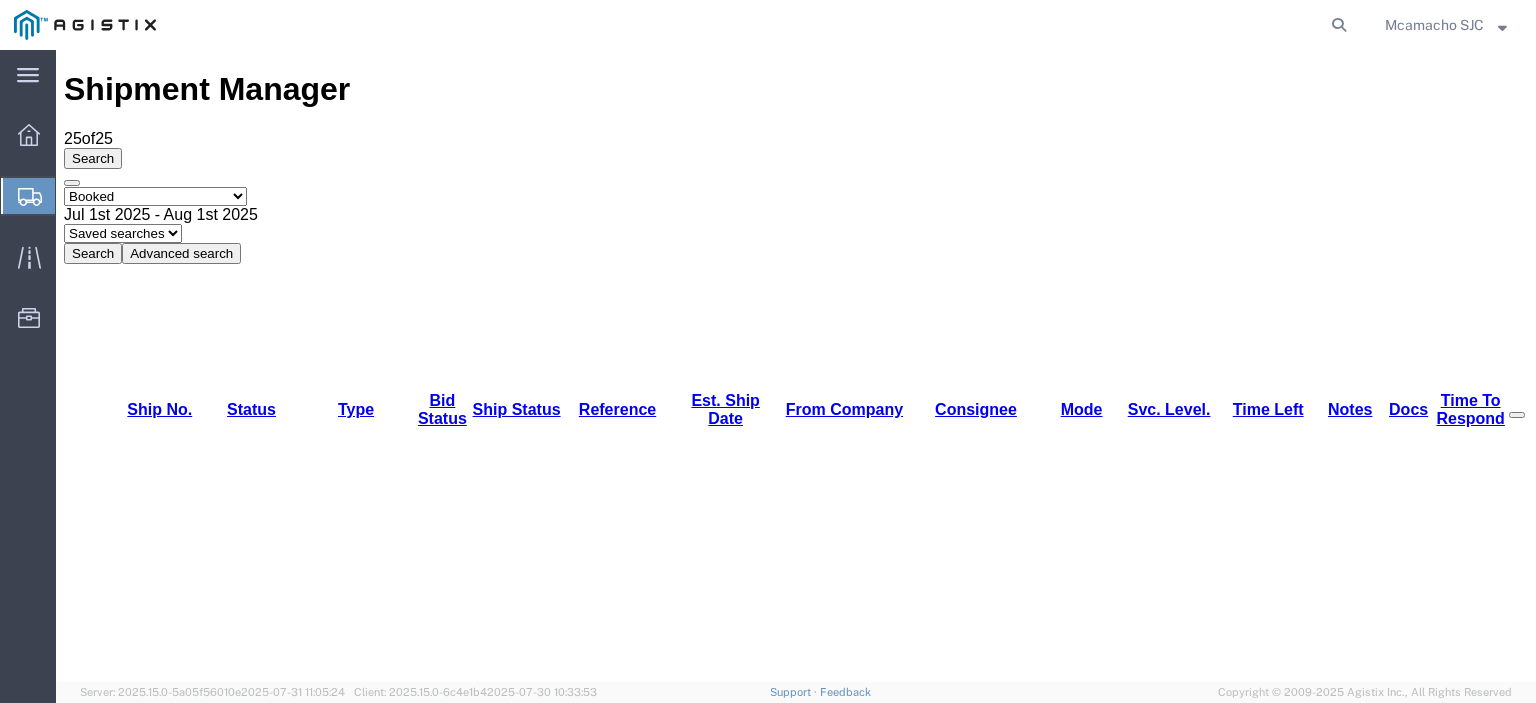 click on "56377159" at bounding box center (141, 1148) 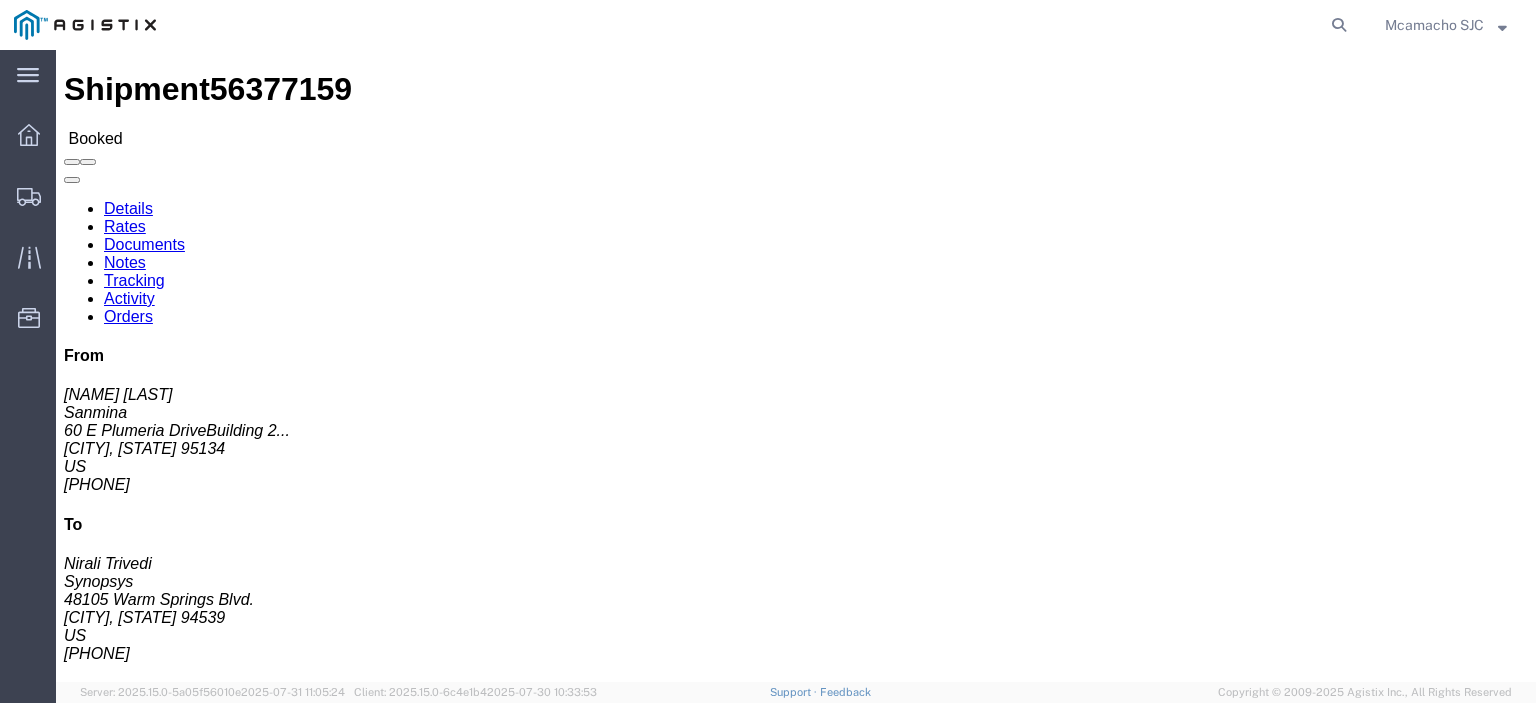 scroll, scrollTop: 112, scrollLeft: 0, axis: vertical 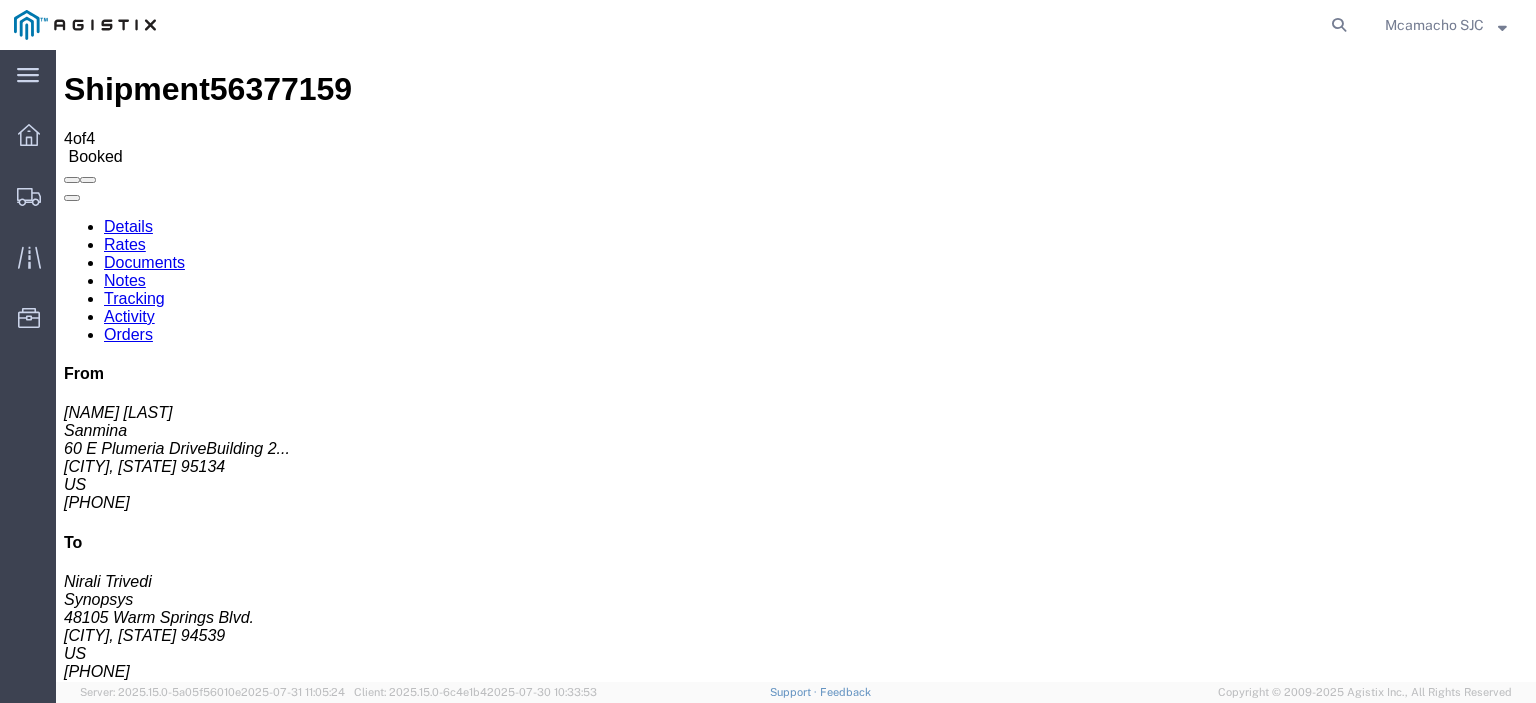 click on "Documents
Ship Label Format:
Plain
Thermal
Drag and Drop or Attach Documents Print Documents Email Documents Remove Documents Regenerate Documents Print All Labels" at bounding box center (796, 1168) 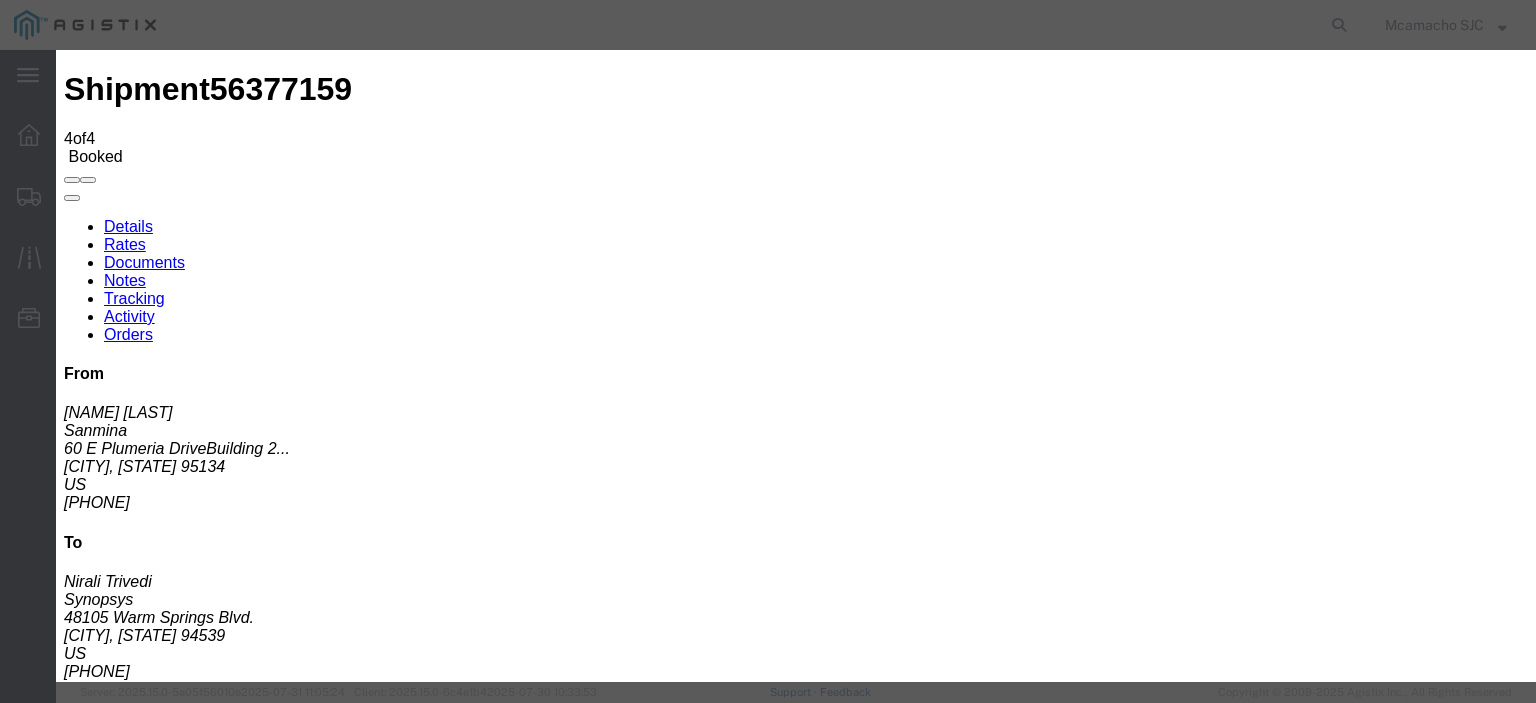 click on "Browse" at bounding box center [94, 1874] 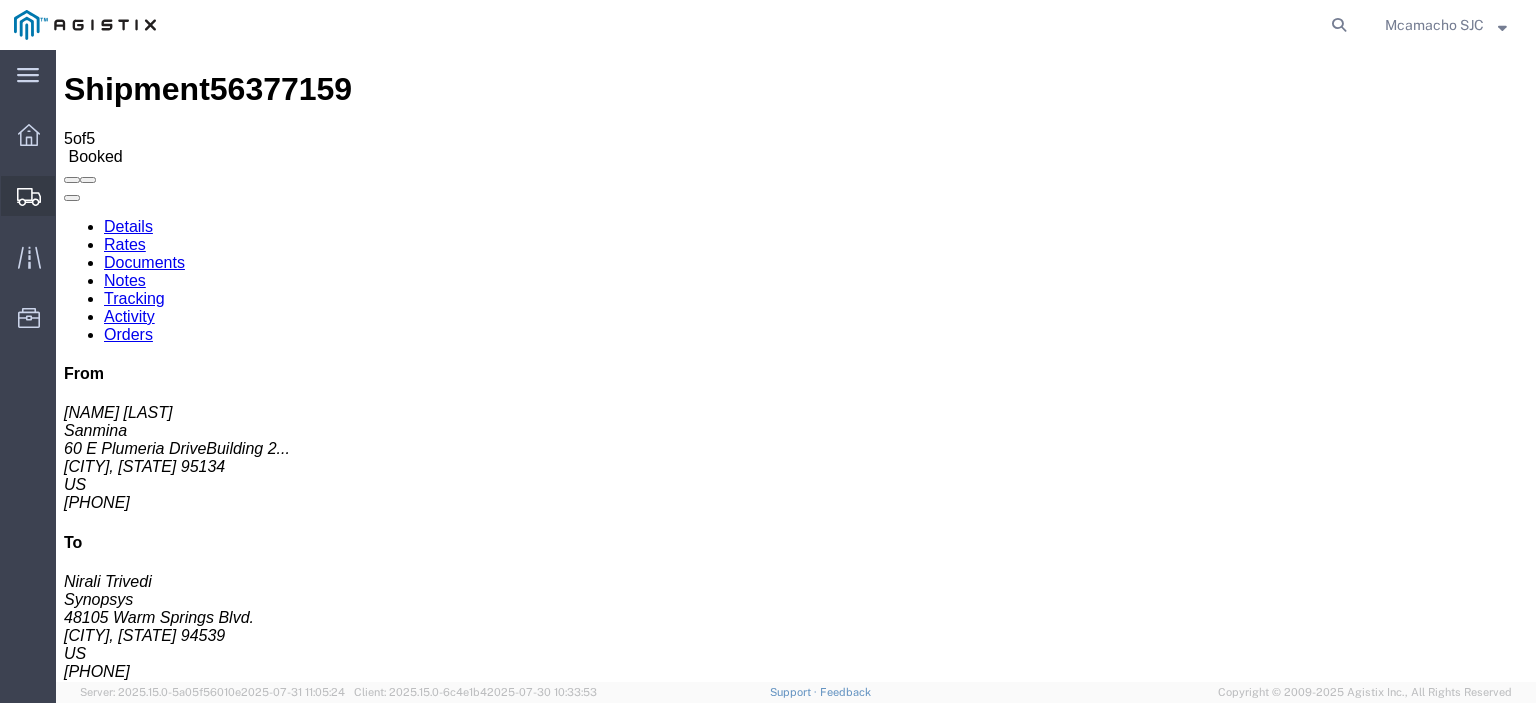 click on "Shipments" 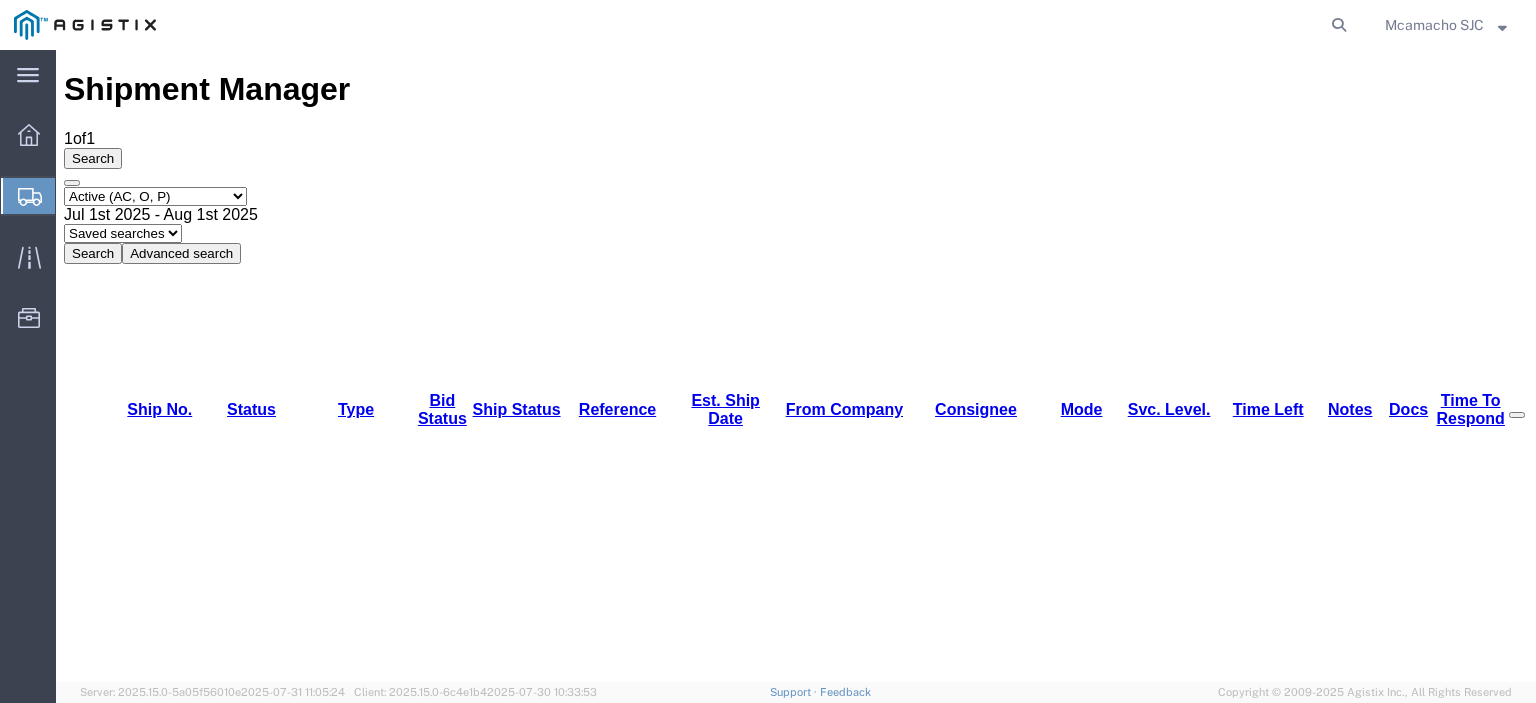 click on "56377956" at bounding box center [141, 1148] 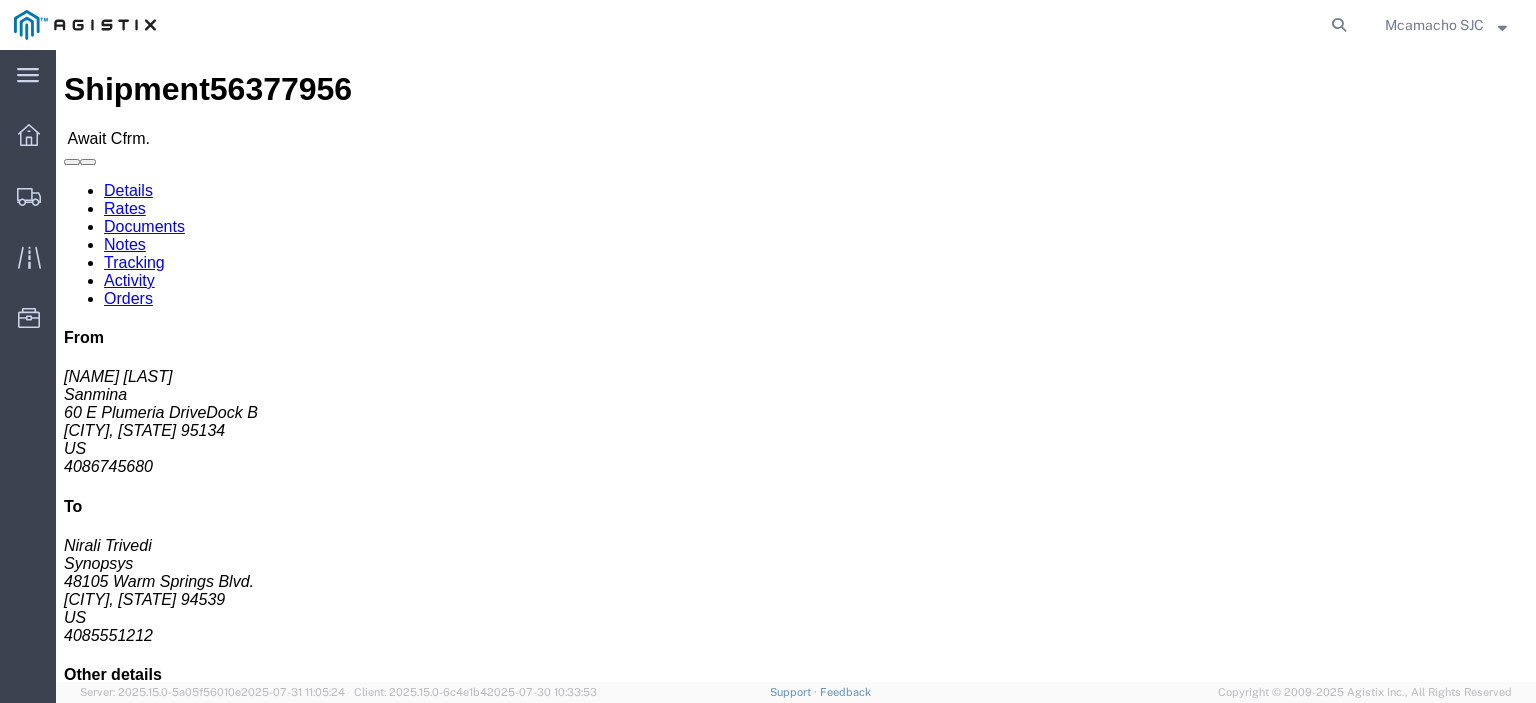 click on "Confirm" 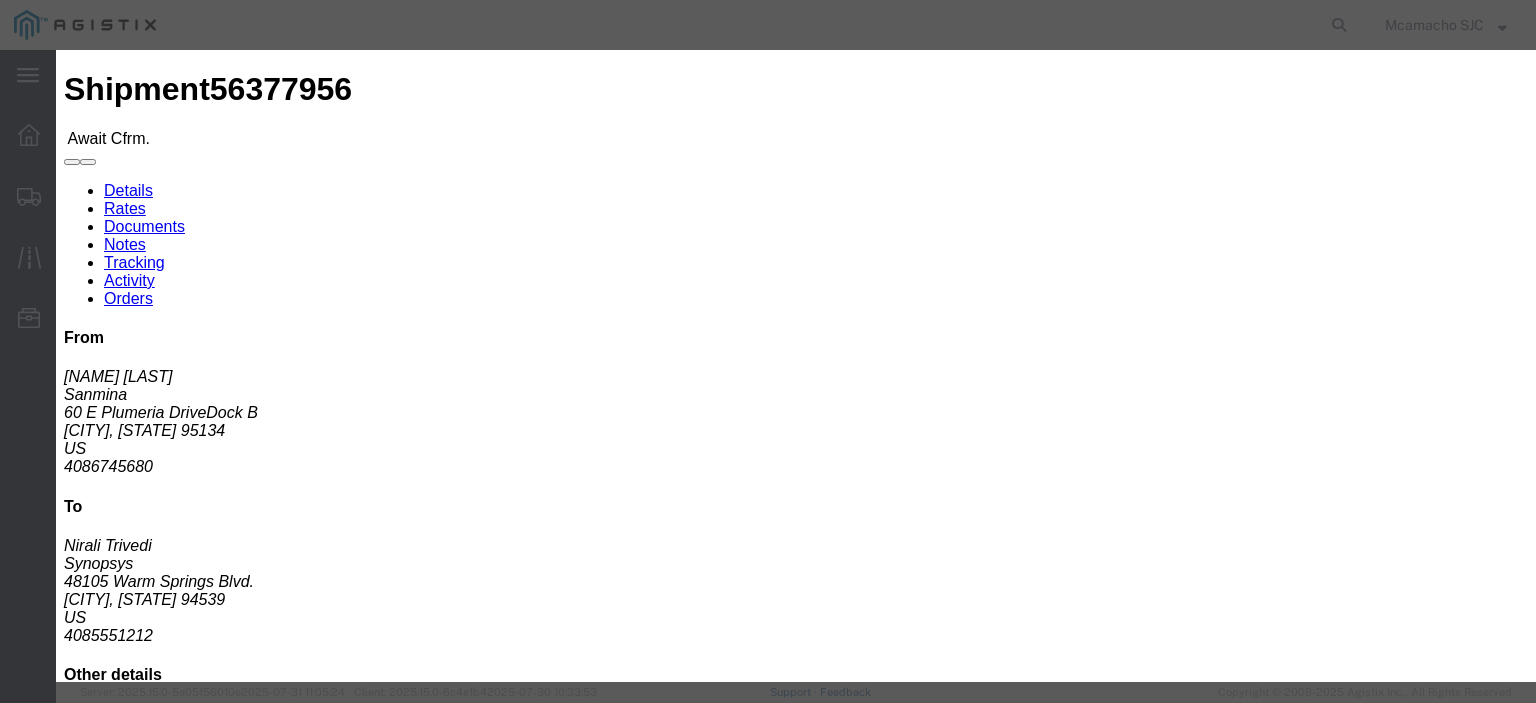 drag, startPoint x: 519, startPoint y: 281, endPoint x: 540, endPoint y: 295, distance: 25.23886 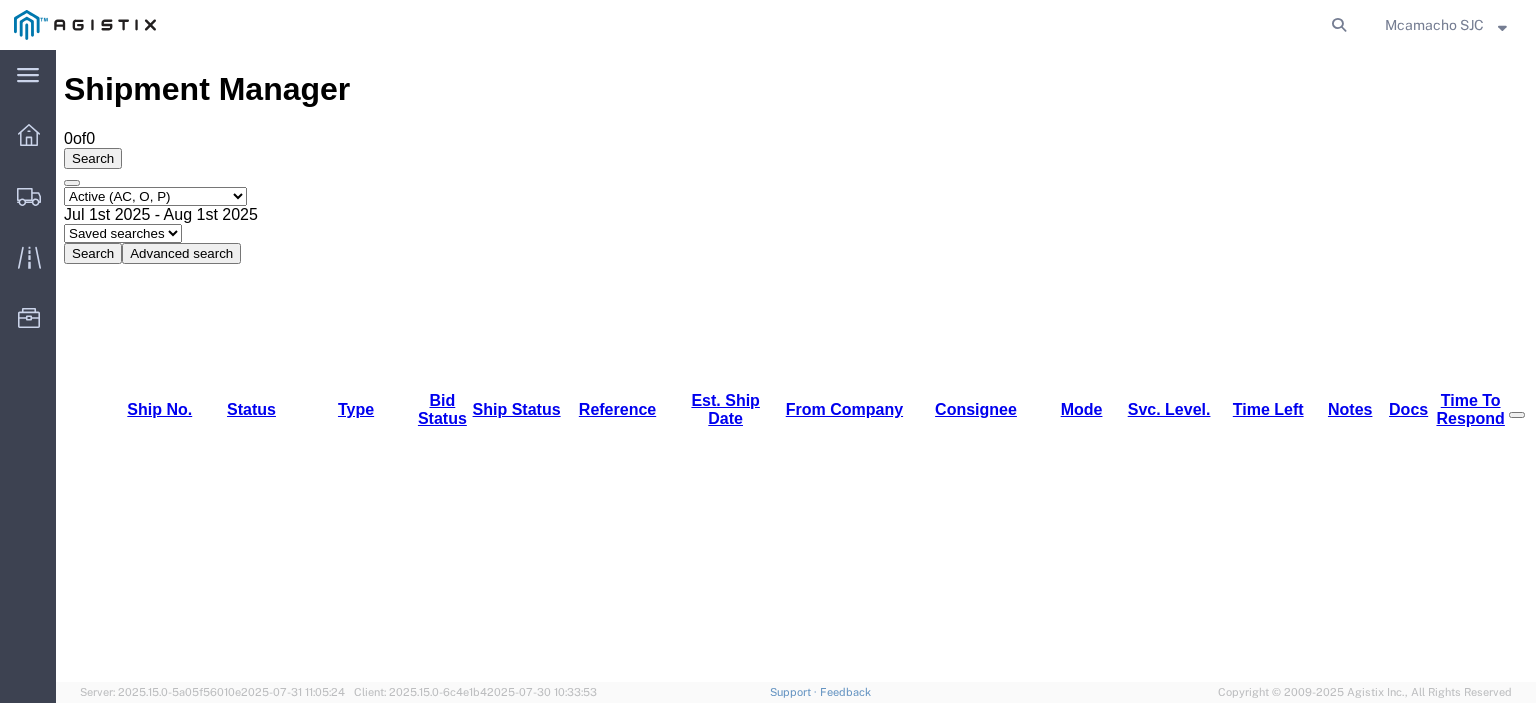 click on "Select status
Active (AC, O, P) All Approved Awaiting Confirmation (AC) Booked Canceled Closed Delivered Denied Expired Ignored Lost On Hold Open (O) Partial Delivery Pending (P) Shipped Withdrawn" at bounding box center (155, 196) 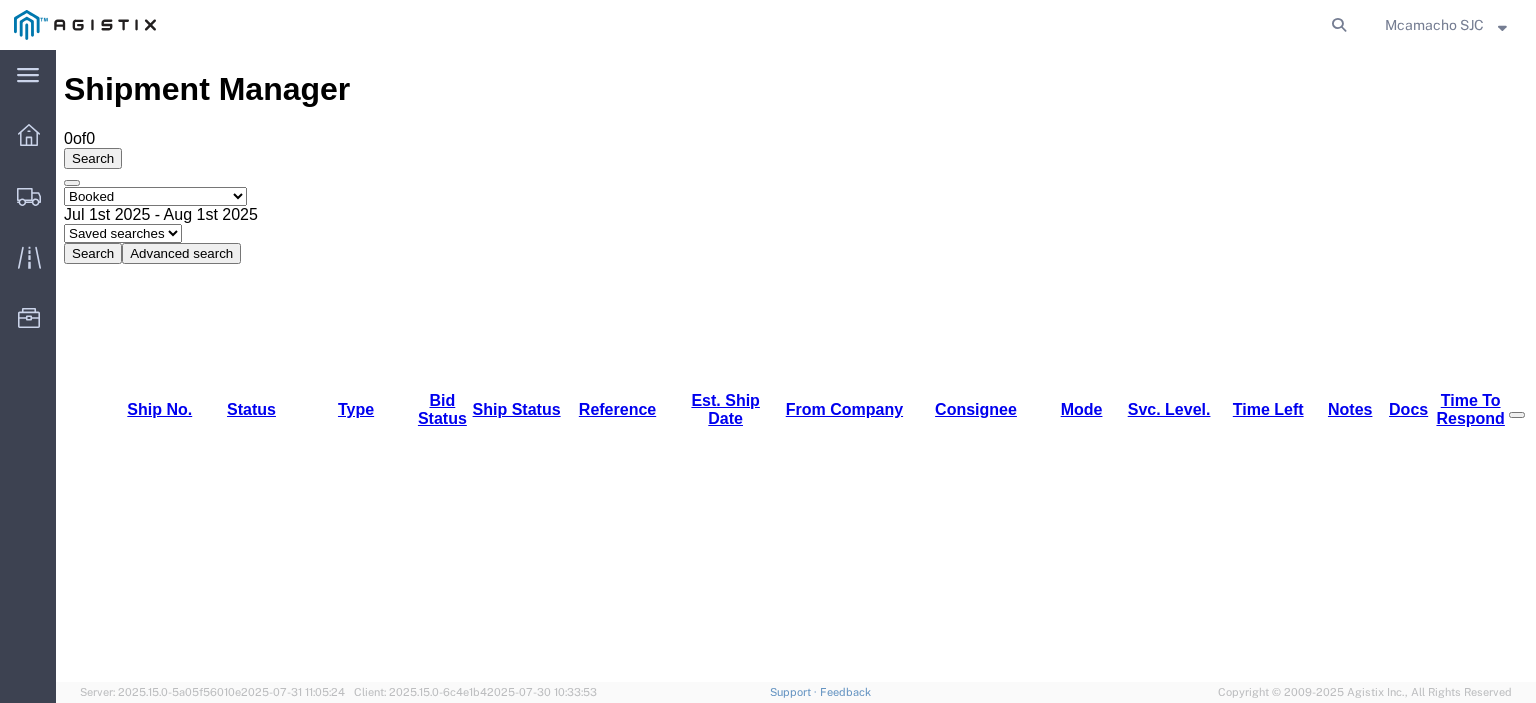 click on "Select status
Active (AC, O, P) All Approved Awaiting Confirmation (AC) Booked Canceled Closed Delivered Denied Expired Ignored Lost On Hold Open (O) Partial Delivery Pending (P) Shipped Withdrawn" at bounding box center [155, 196] 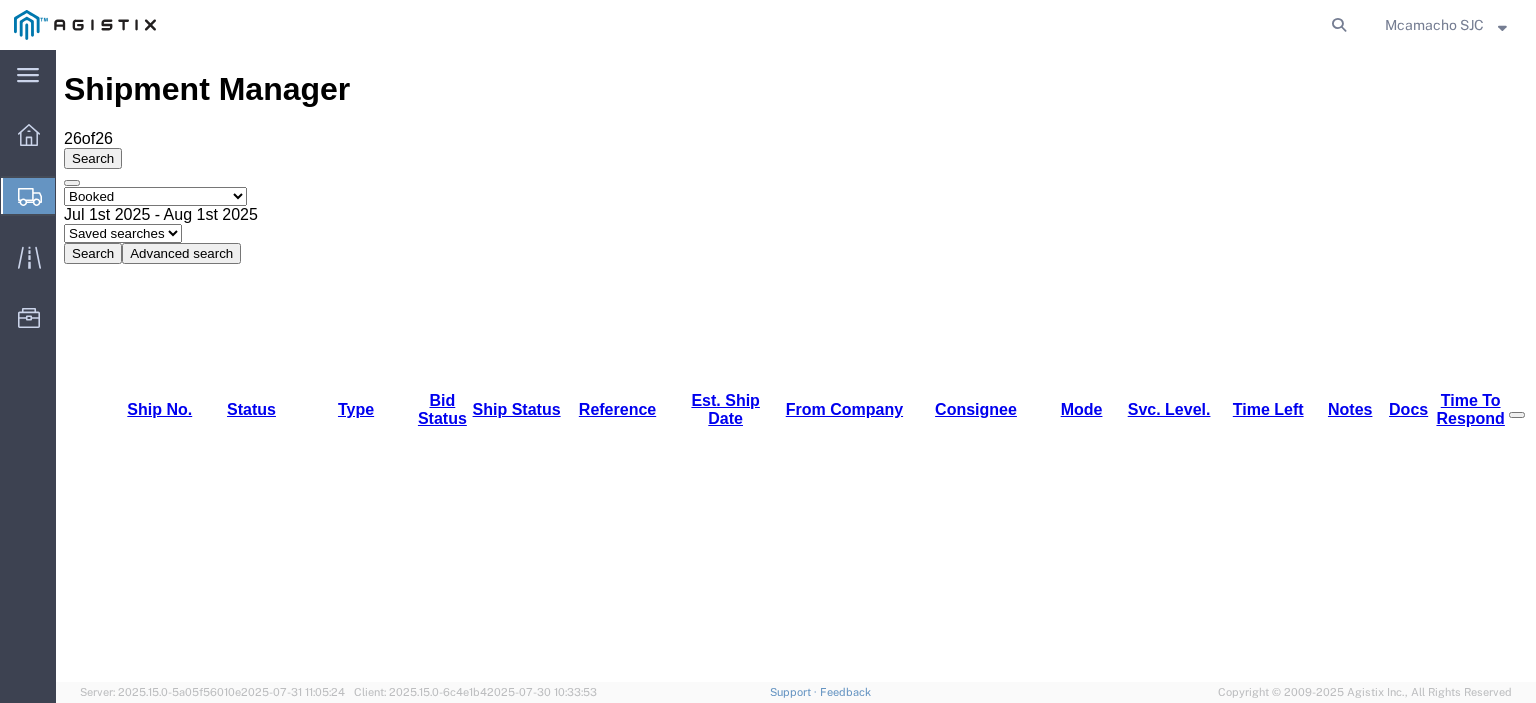 click on "56377956" at bounding box center (141, 1148) 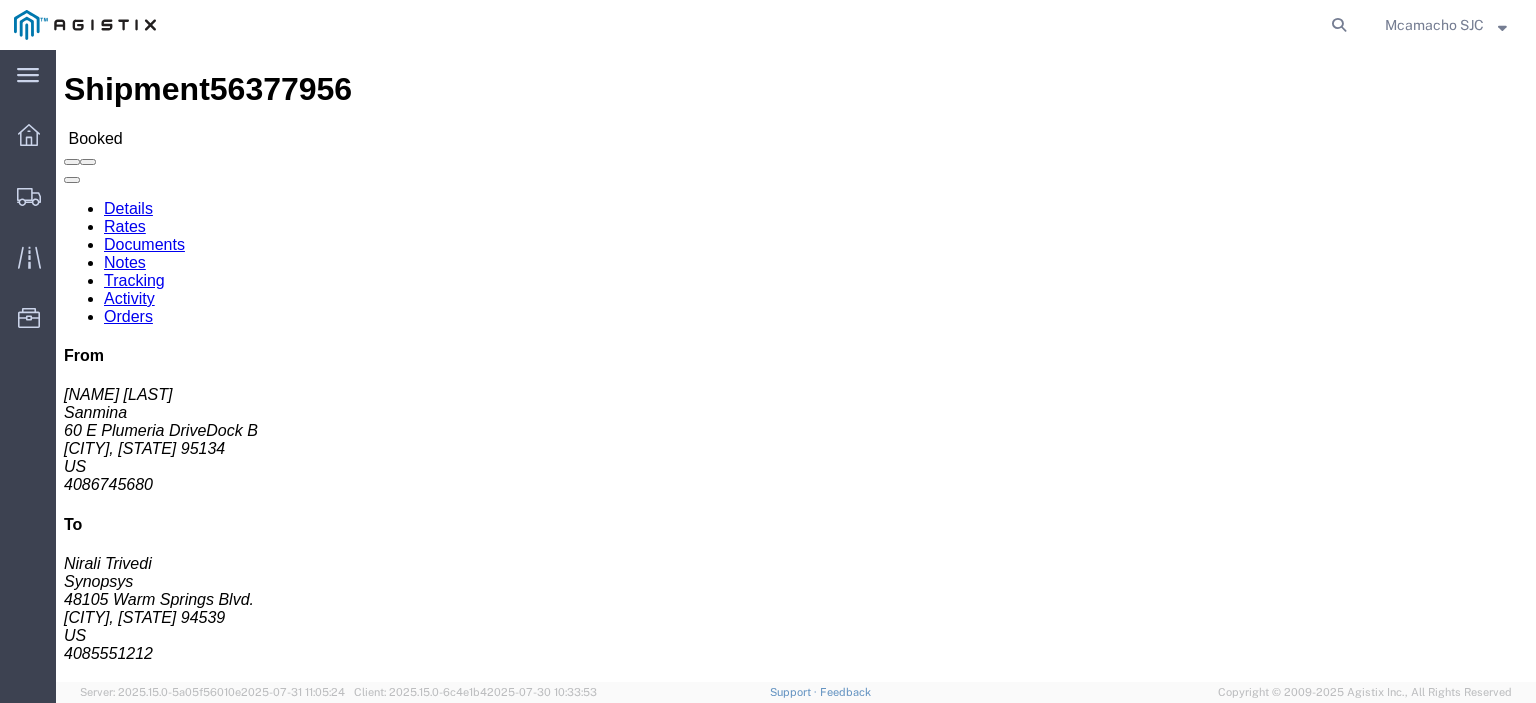 click on "Documents" 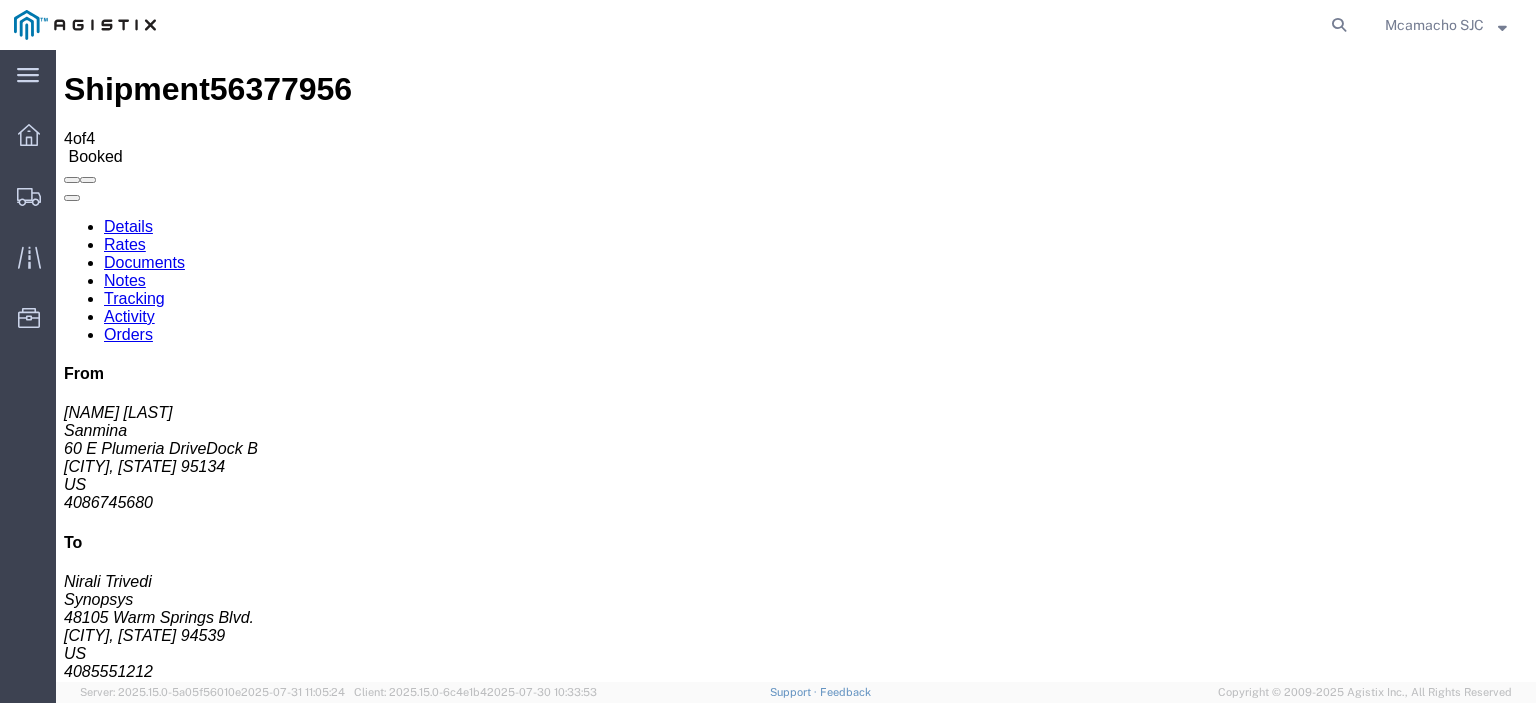 click on "Attach Documents" at bounding box center [126, 1153] 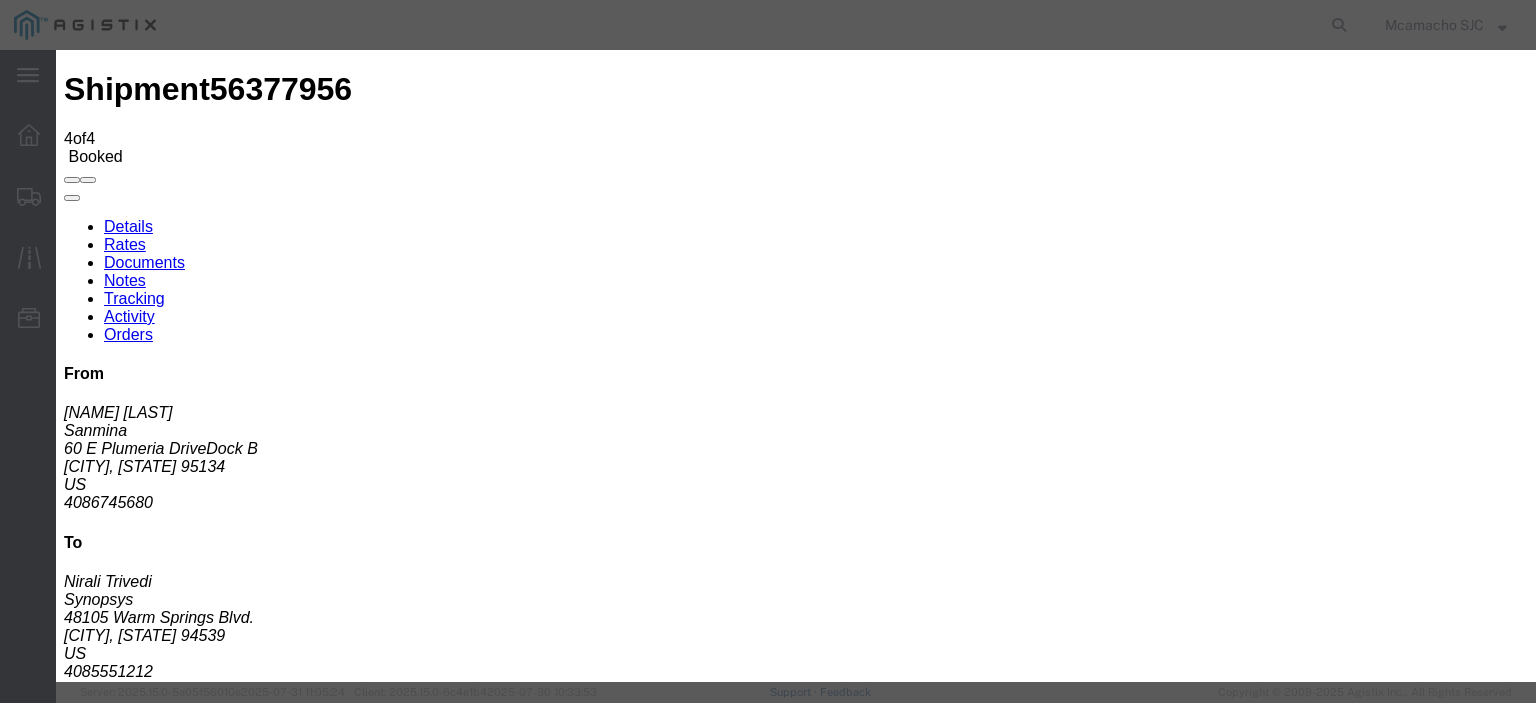 click on "Browse" at bounding box center (94, 1874) 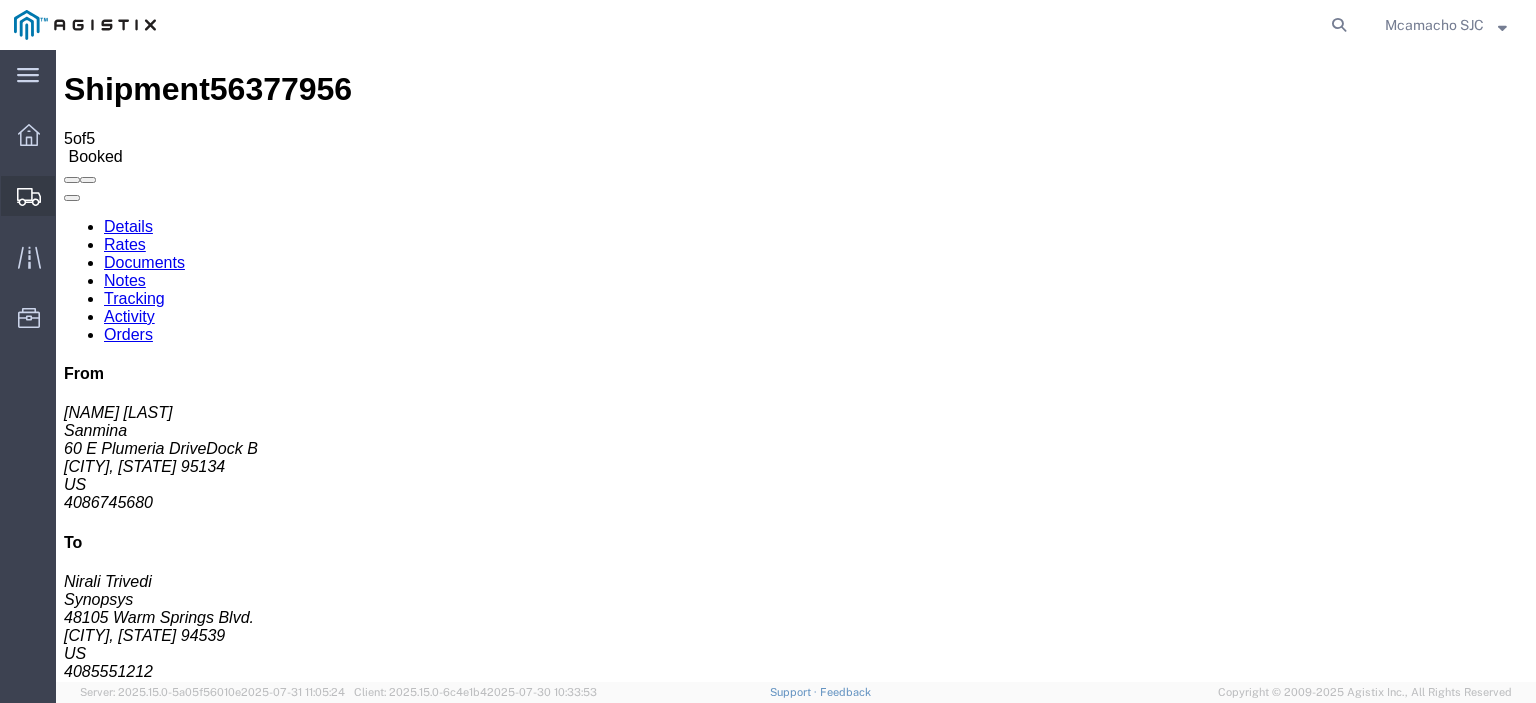 click on "Shipments" 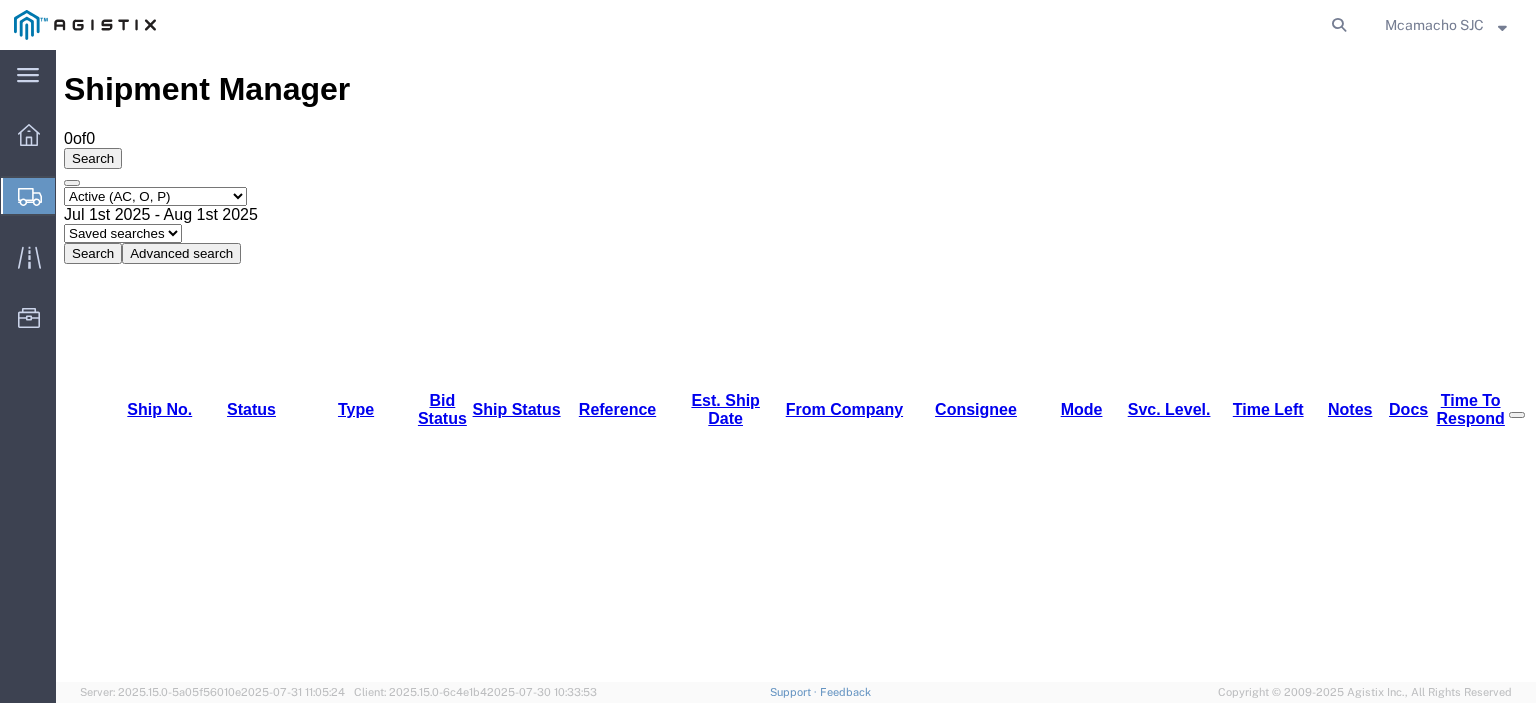 click on "Select status
Active (AC, O, P) All Approved Awaiting Confirmation (AC) Booked Canceled Closed Delivered Denied Expired Ignored Lost On Hold Open (O) Partial Delivery Pending (P) Shipped Withdrawn" at bounding box center (155, 196) 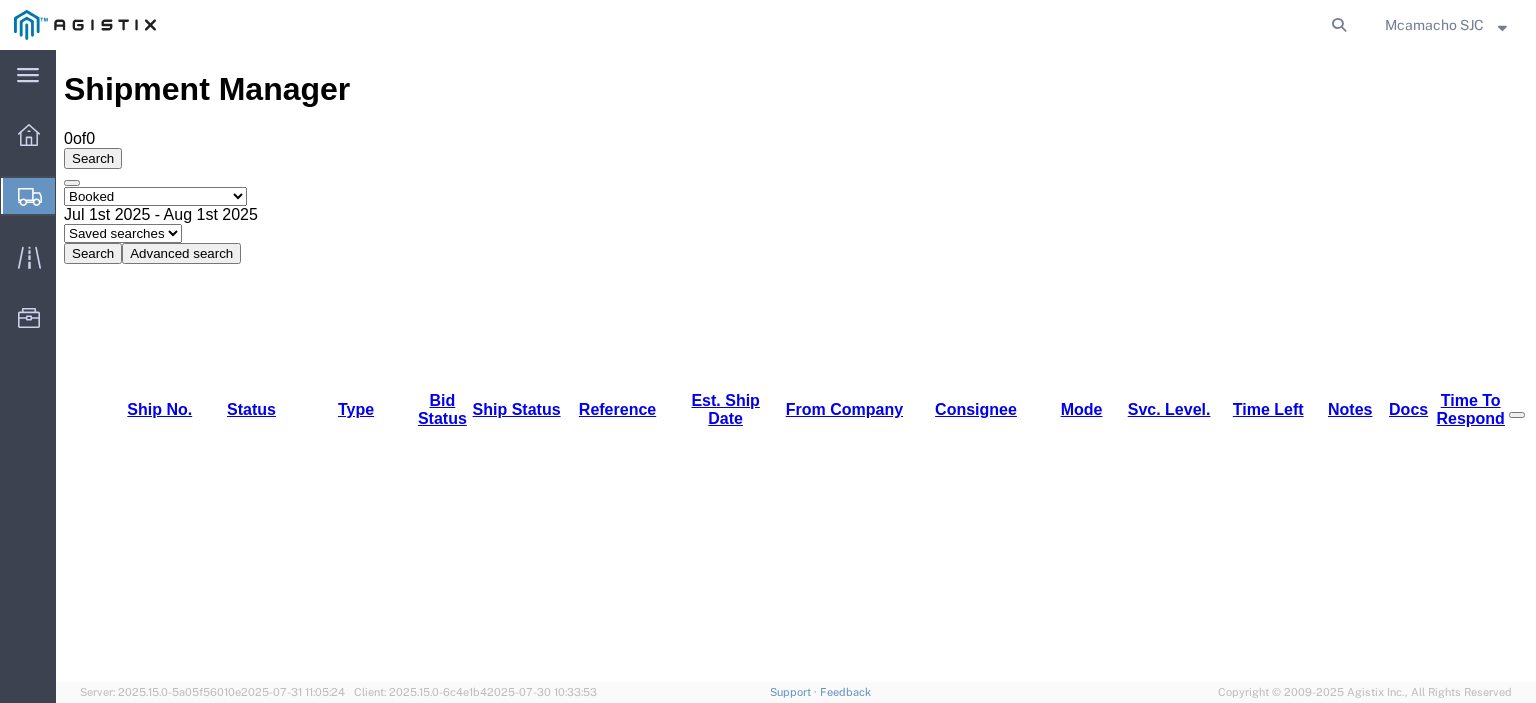 click on "Select status
Active (AC, O, P) All Approved Awaiting Confirmation (AC) Booked Canceled Closed Delivered Denied Expired Ignored Lost On Hold Open (O) Partial Delivery Pending (P) Shipped Withdrawn" at bounding box center (155, 196) 